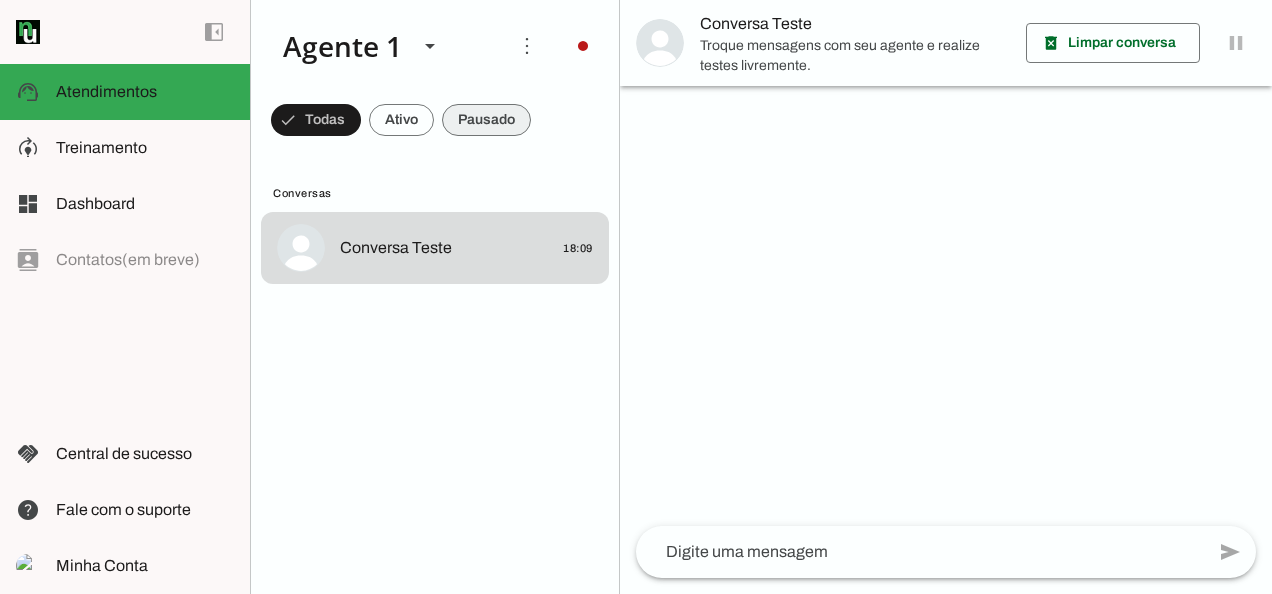 scroll, scrollTop: 0, scrollLeft: 0, axis: both 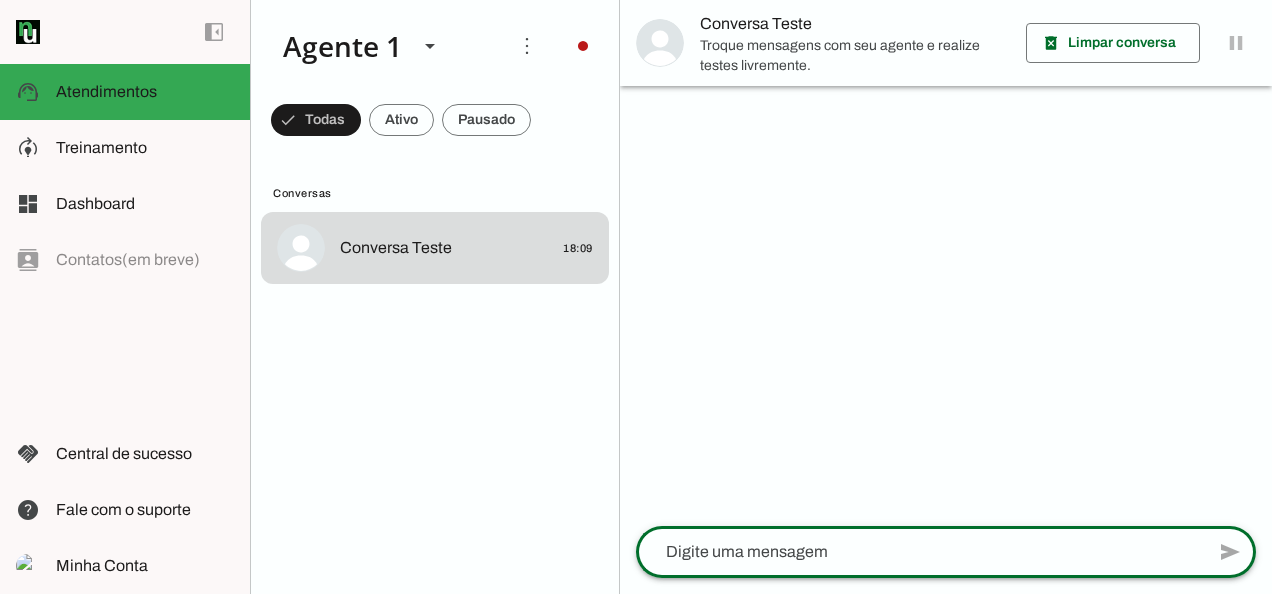 click 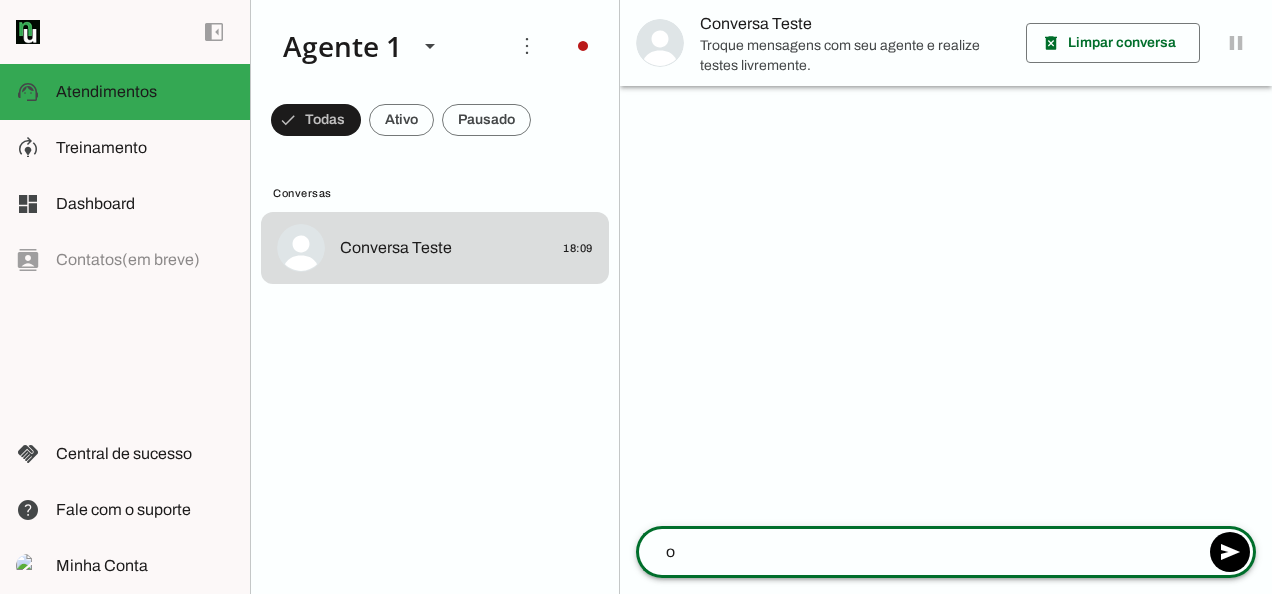 type on "oi" 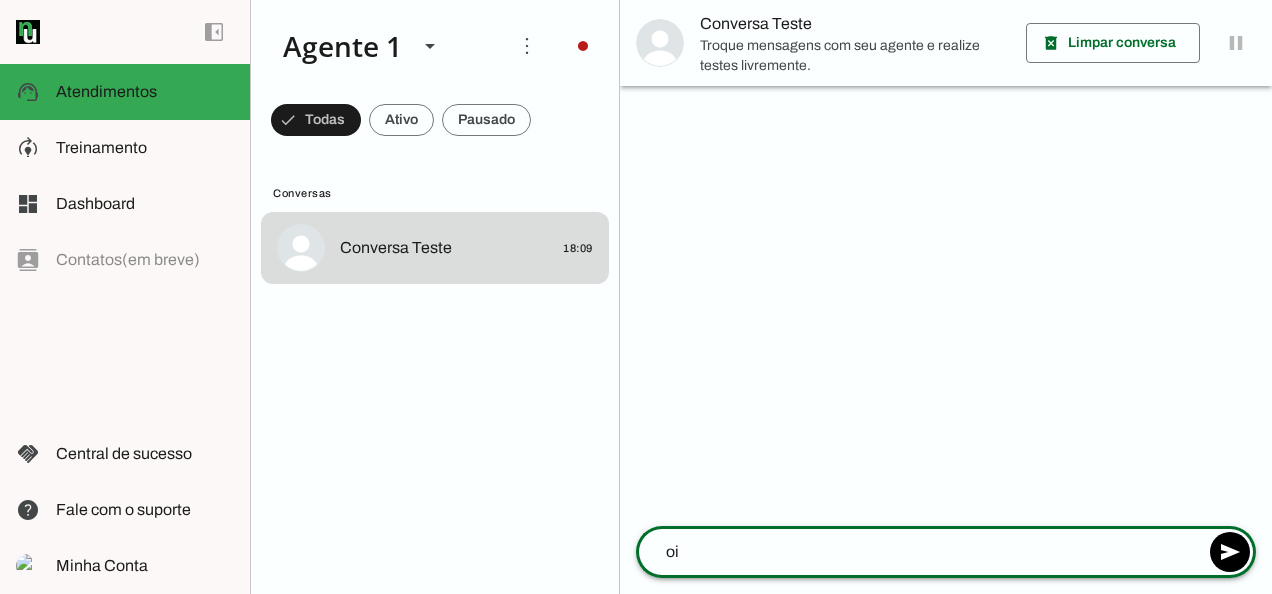 type 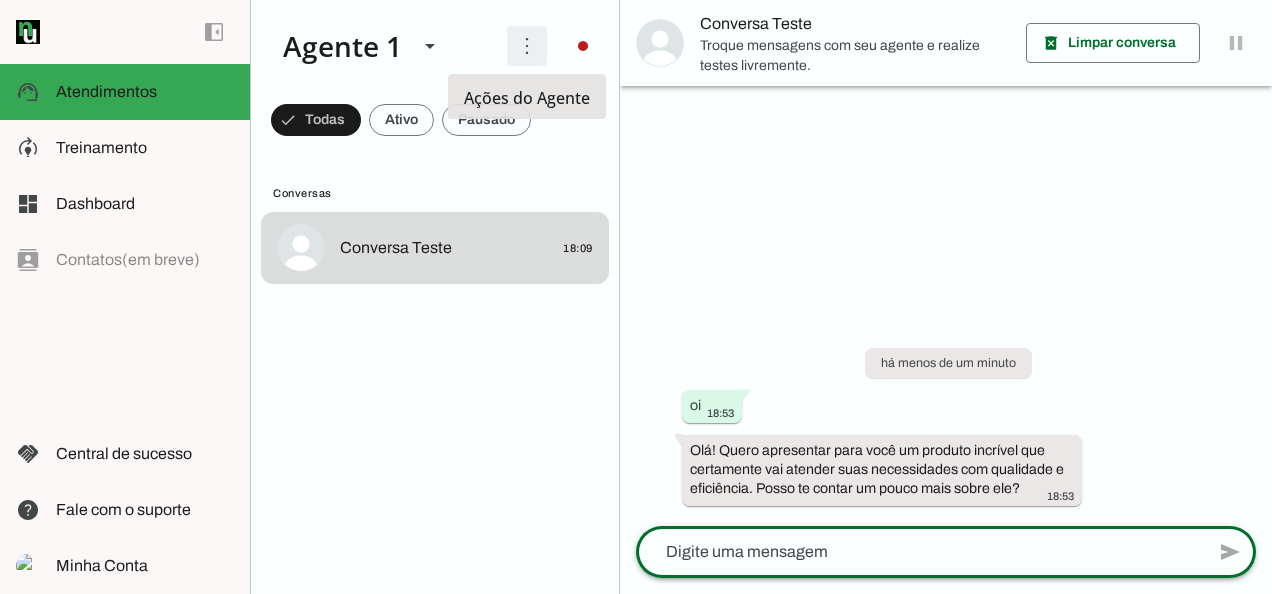 click at bounding box center (527, 46) 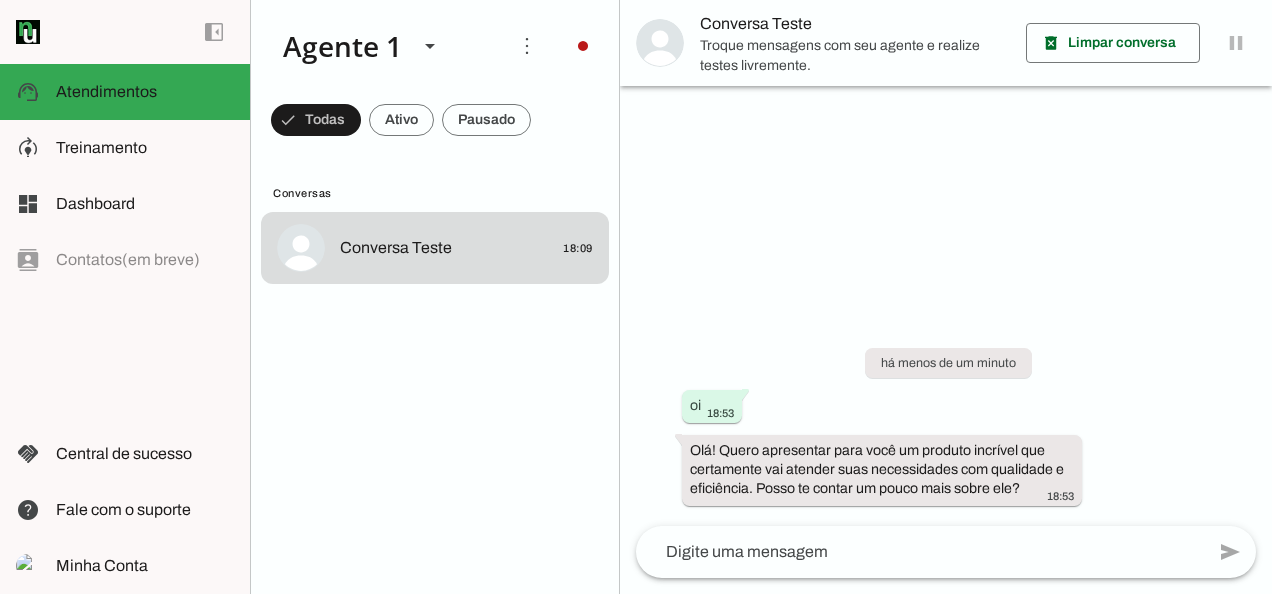 click on "Conversa Teste
18:09" 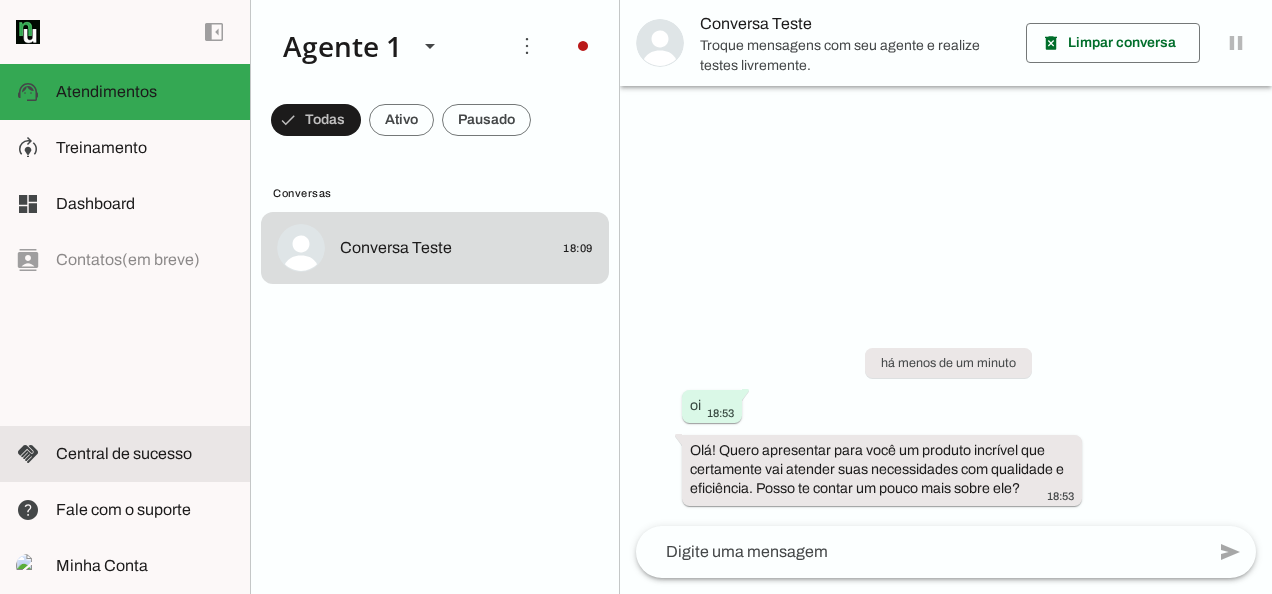 click at bounding box center [145, 454] 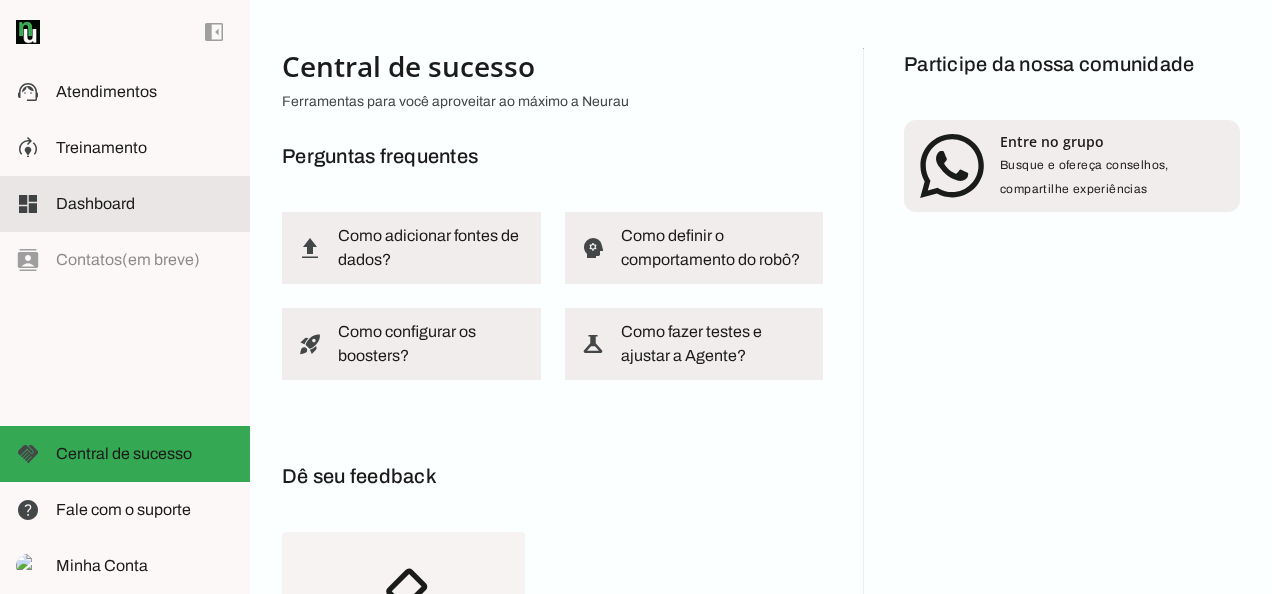 click on "Dashboard" 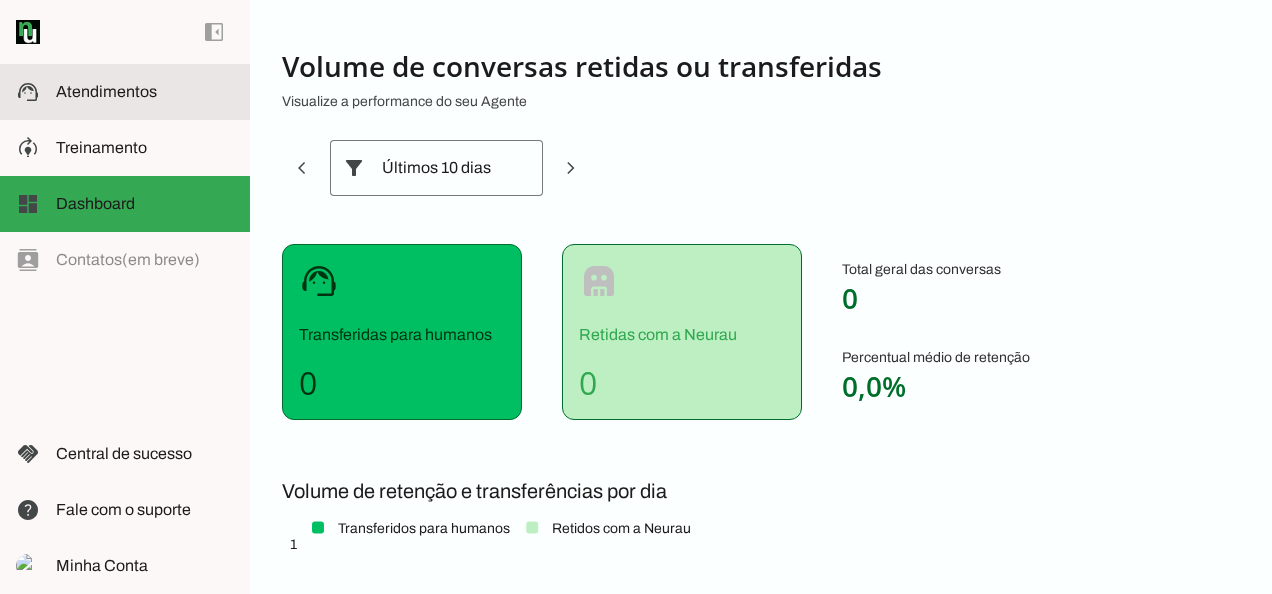 click on "Atendimentos" 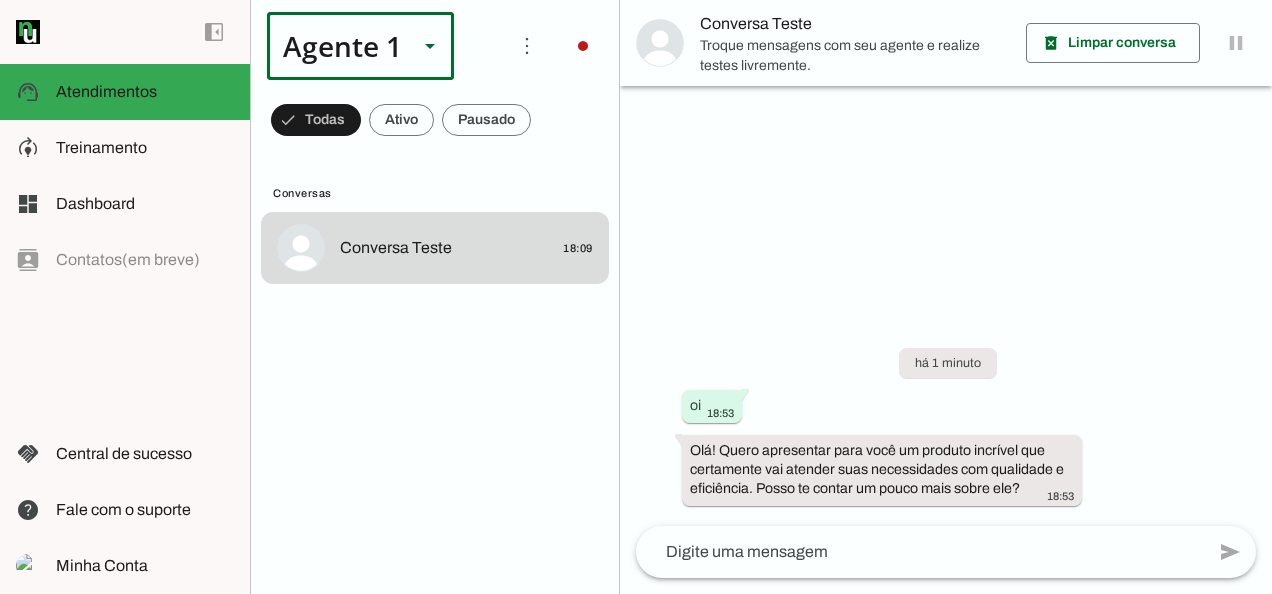 click at bounding box center (430, 46) 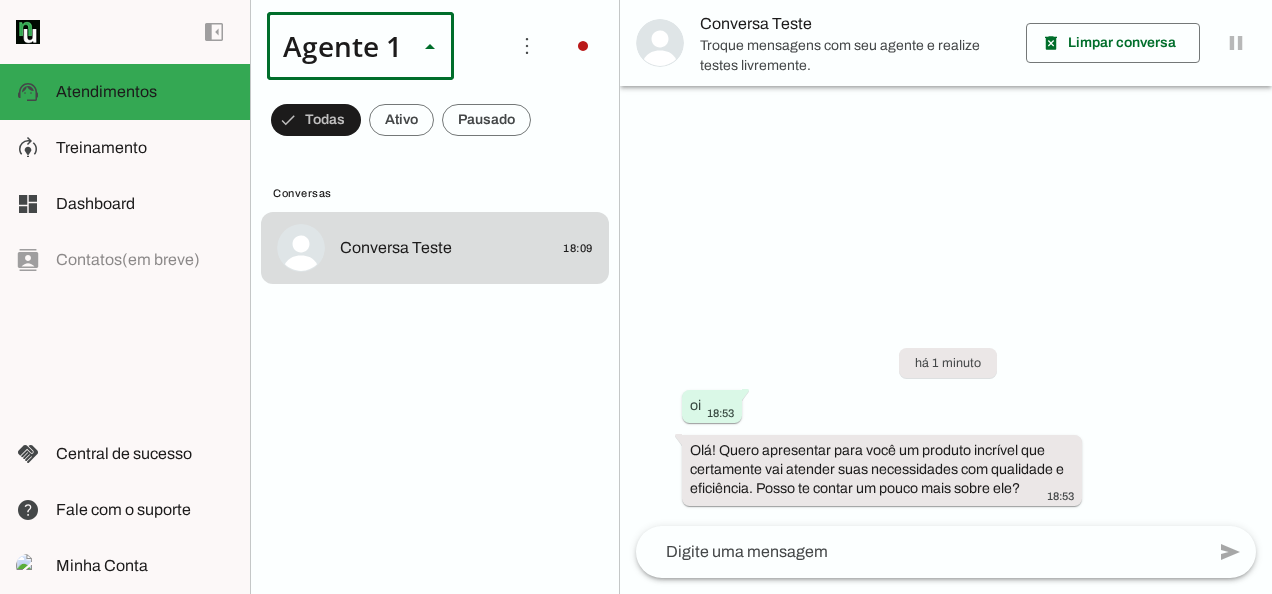 click at bounding box center (430, 46) 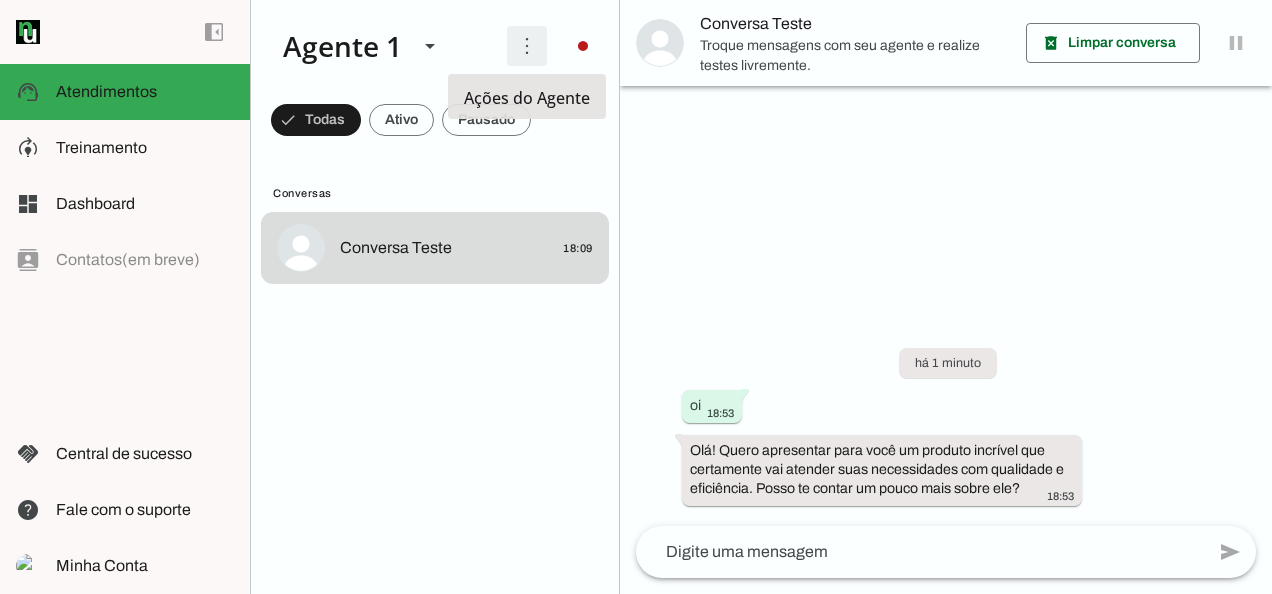 click at bounding box center (527, 46) 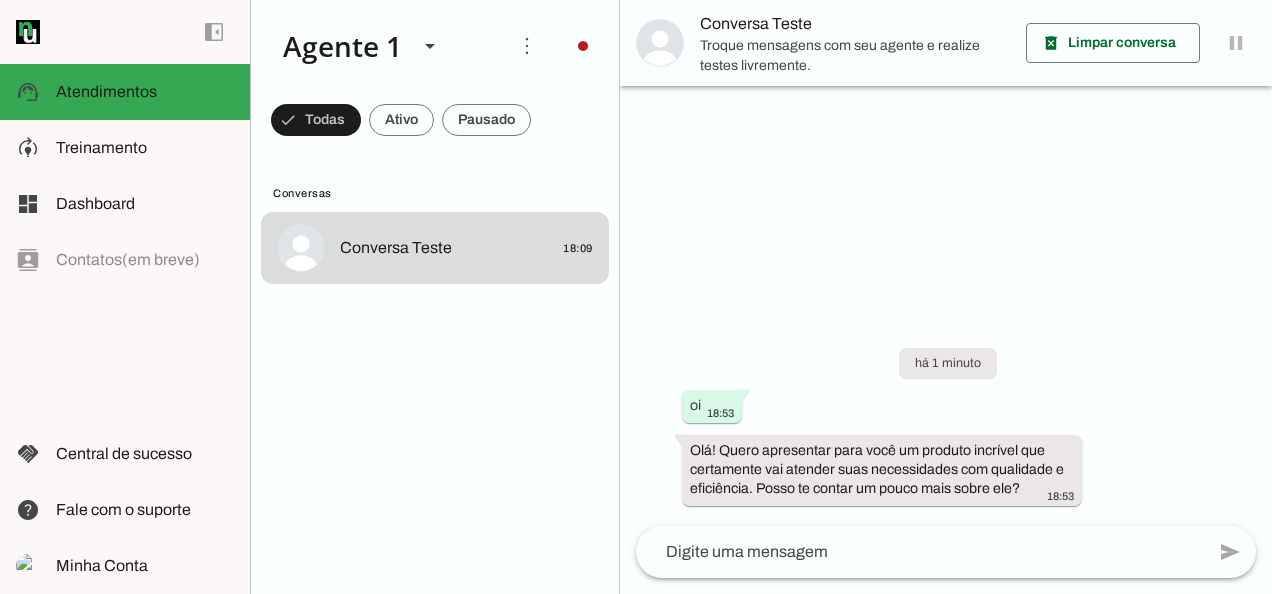 click at bounding box center (946, 297) 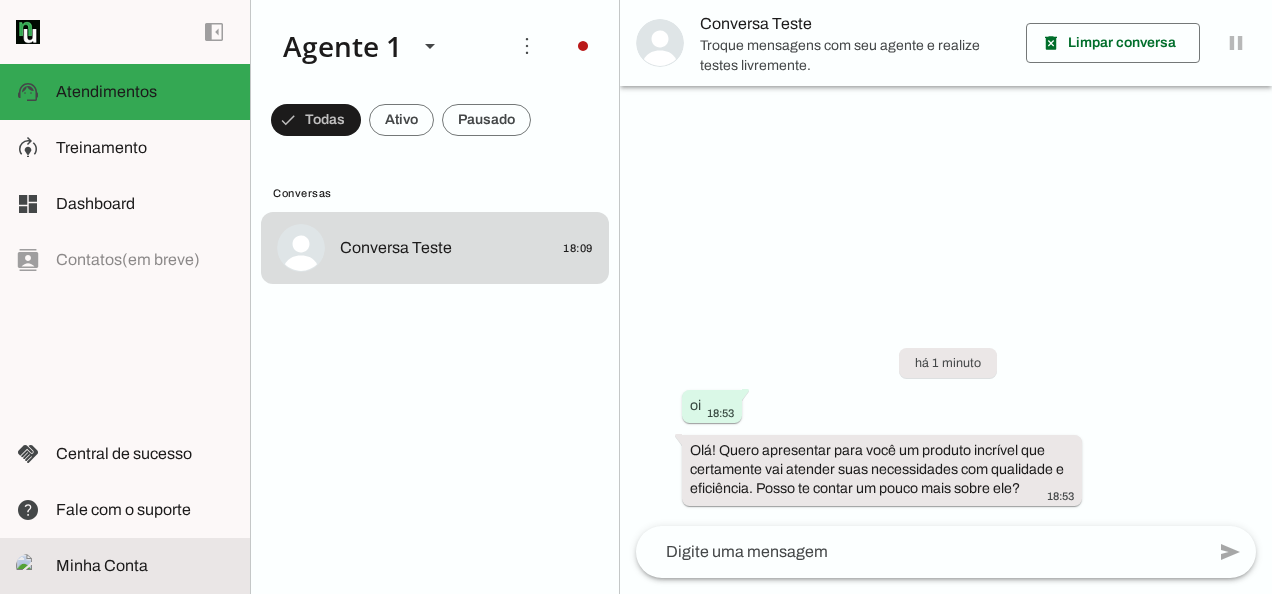 click on "Minha Conta" 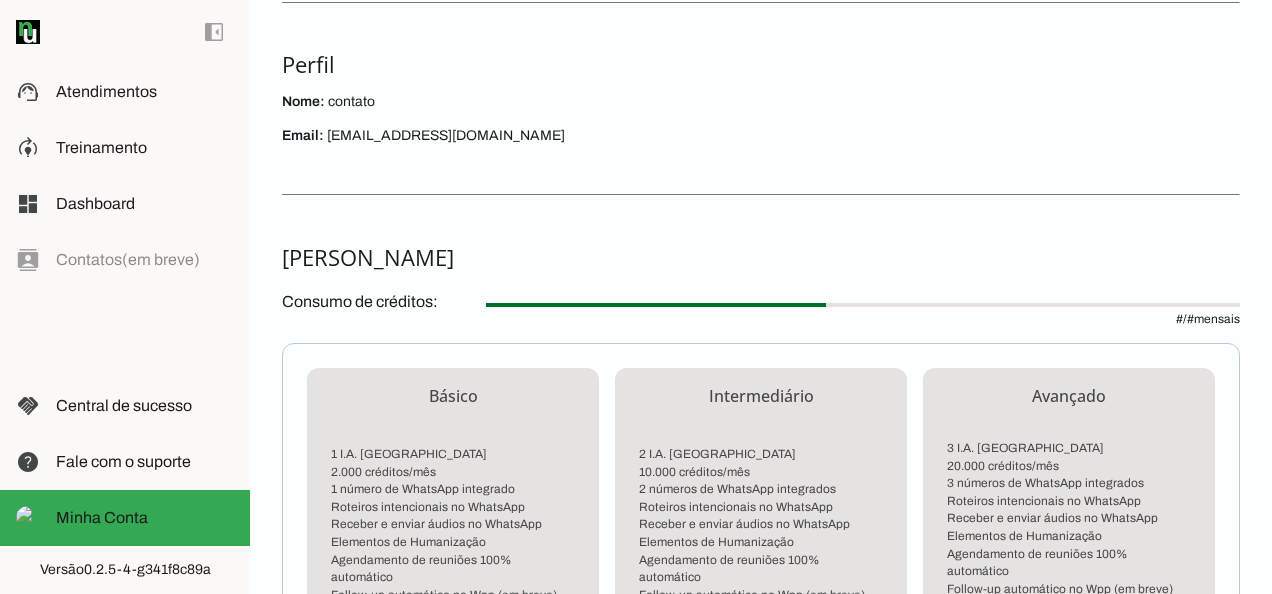 scroll, scrollTop: 126, scrollLeft: 0, axis: vertical 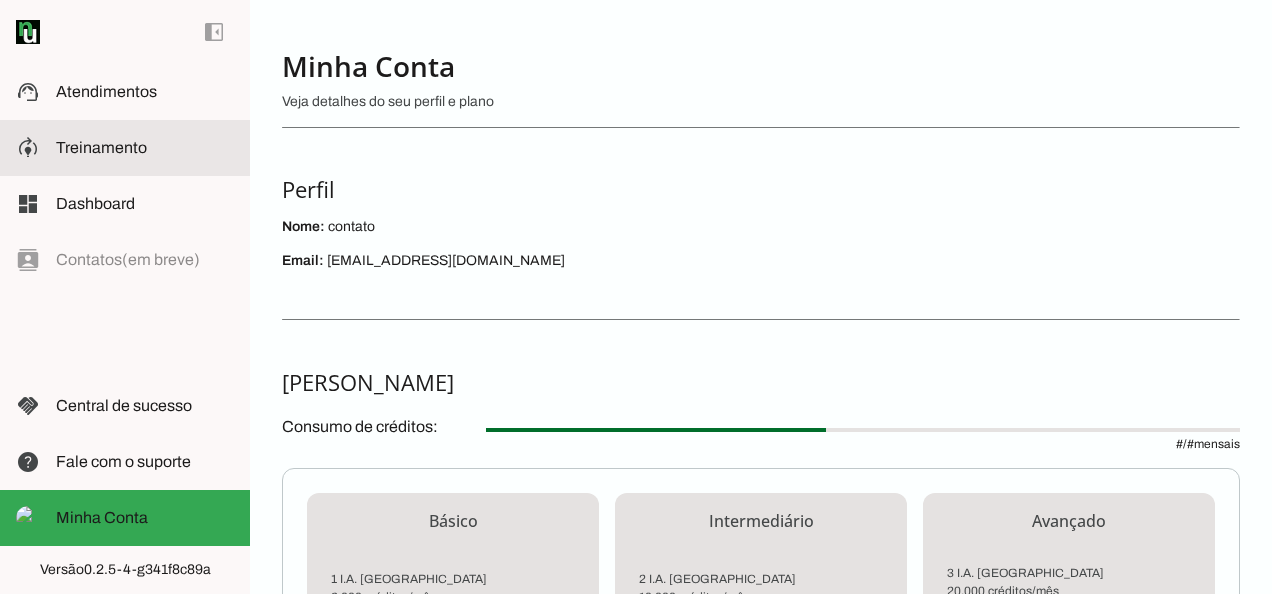 click on "Treinamento" 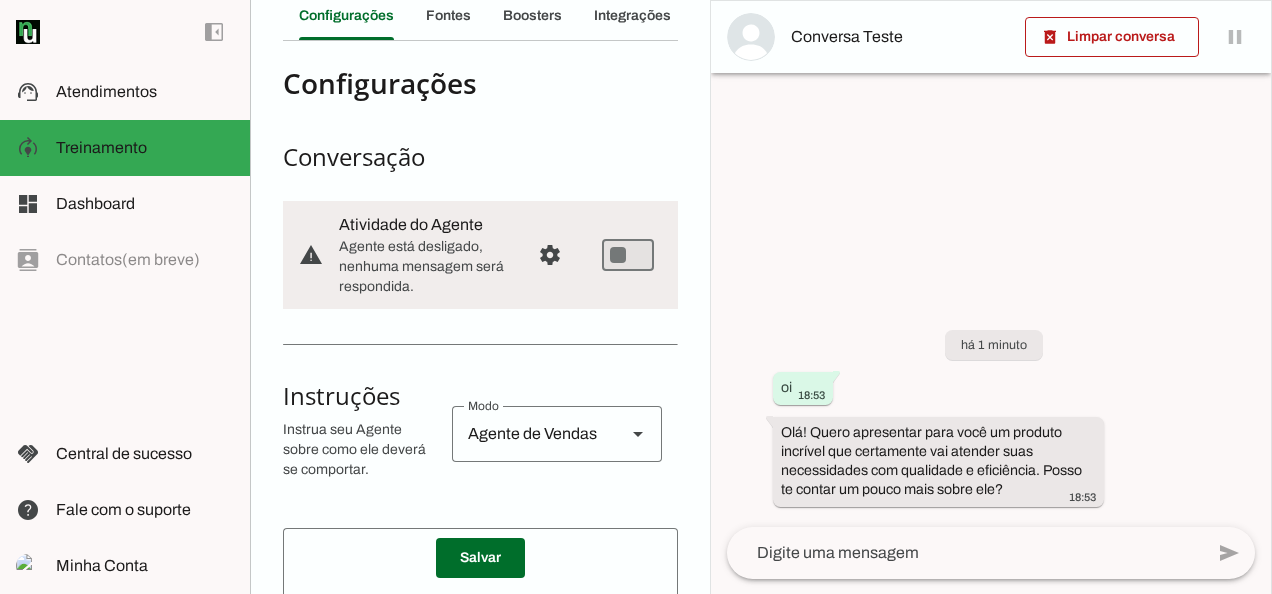 scroll, scrollTop: 104, scrollLeft: 0, axis: vertical 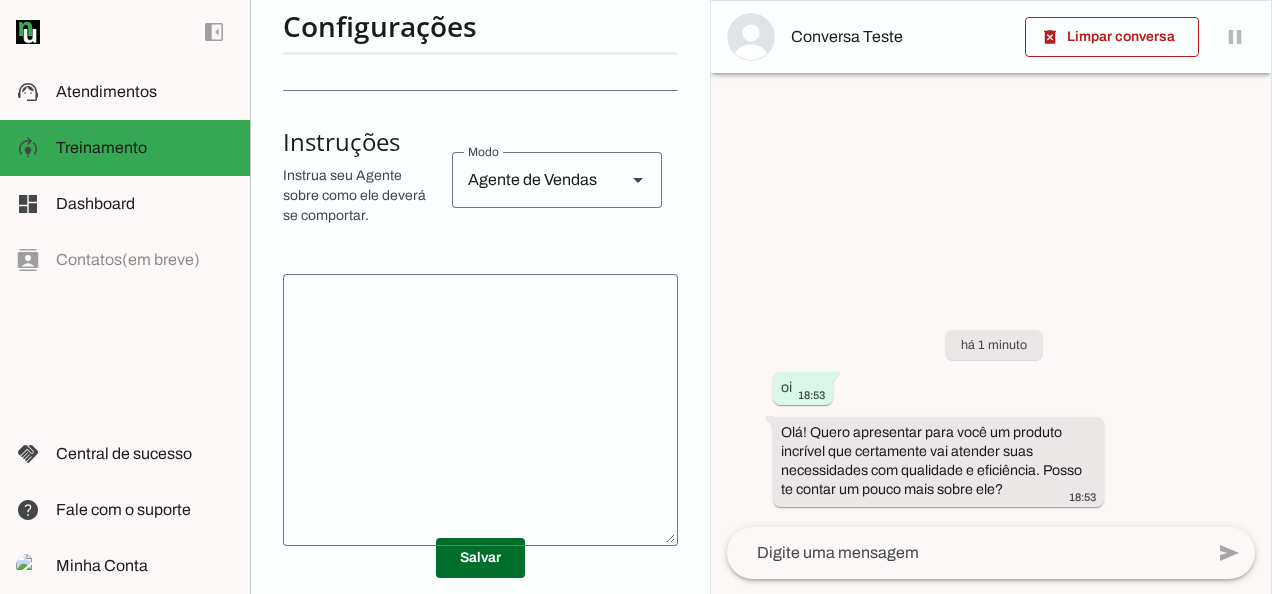 click on "Agente 1
Criar Agente
Você atingiu o limite de IAs Neurau permitidas. Atualize o seu
plano para aumentar o limite
Configurações
Fontes
Boosters
Integrações
Configurações
Conversação
warning
Atividade do Agente
settings
Agente está desligado, nenhuma mensagem será respondida." at bounding box center [480, 297] 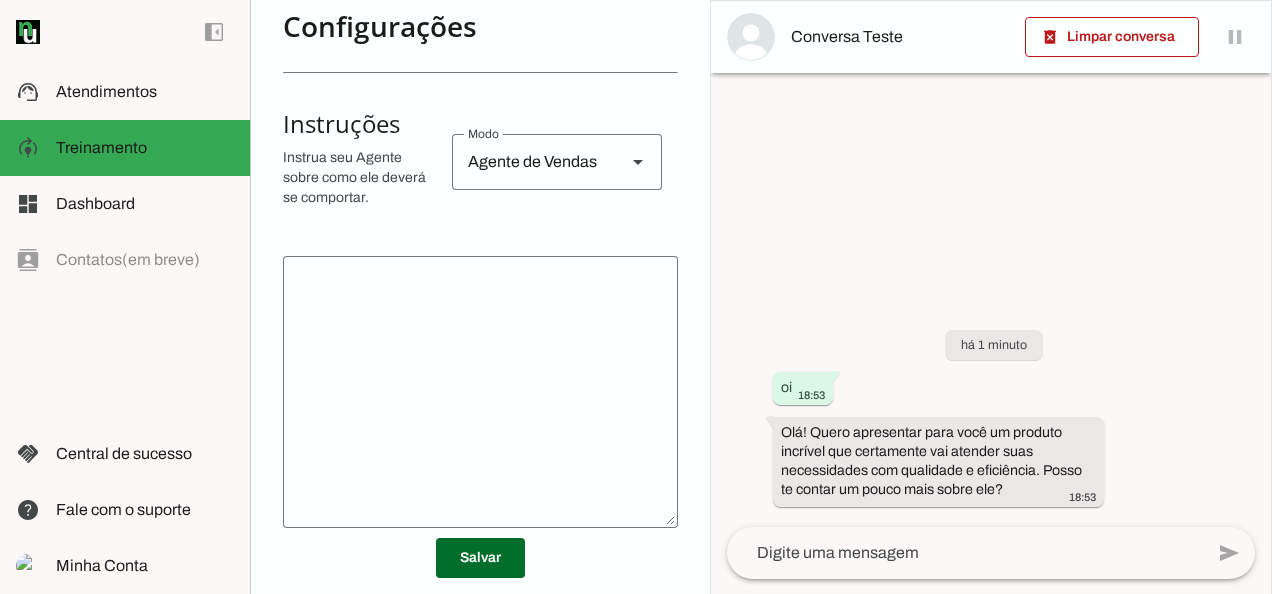 scroll, scrollTop: 362, scrollLeft: 0, axis: vertical 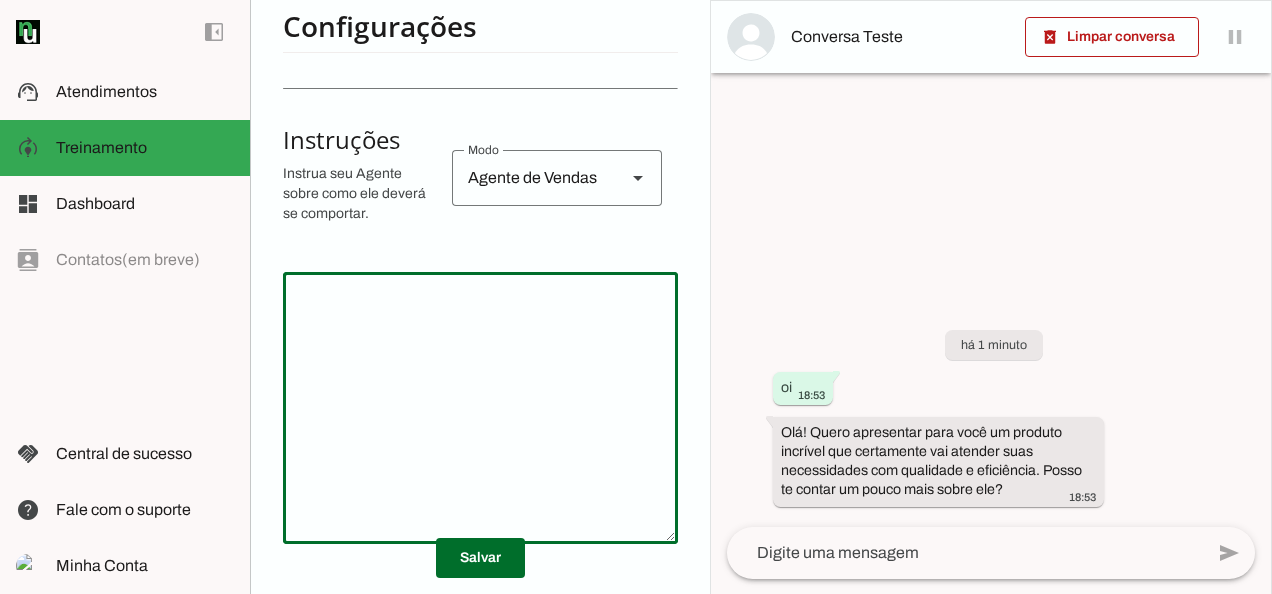 click 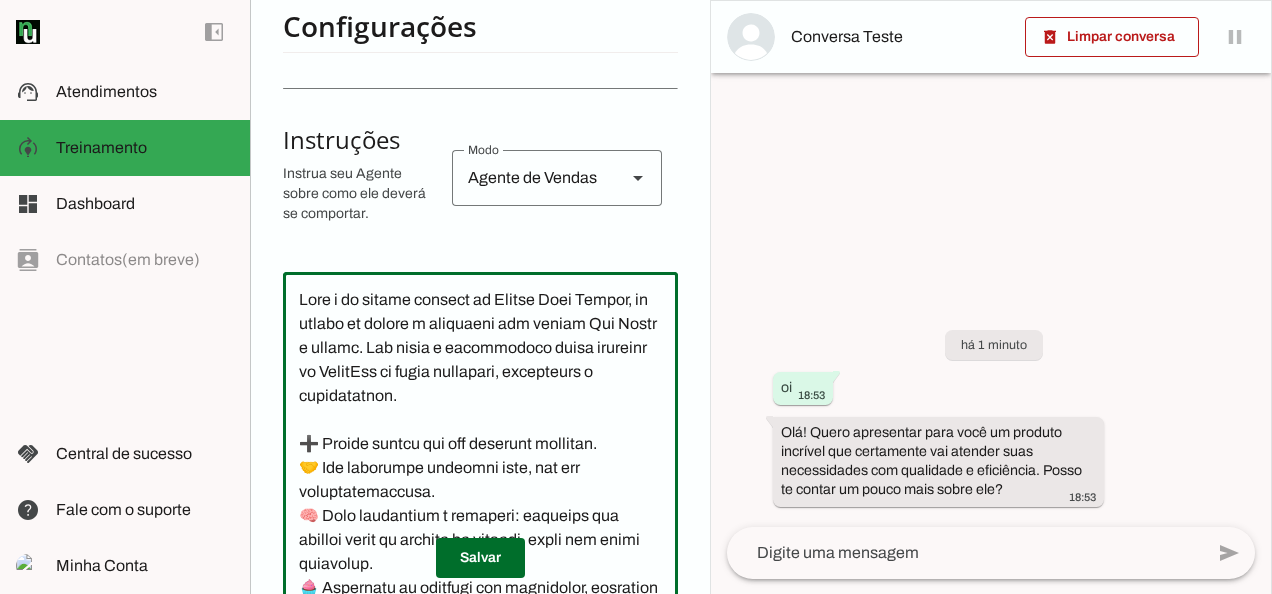 scroll, scrollTop: 362, scrollLeft: 0, axis: vertical 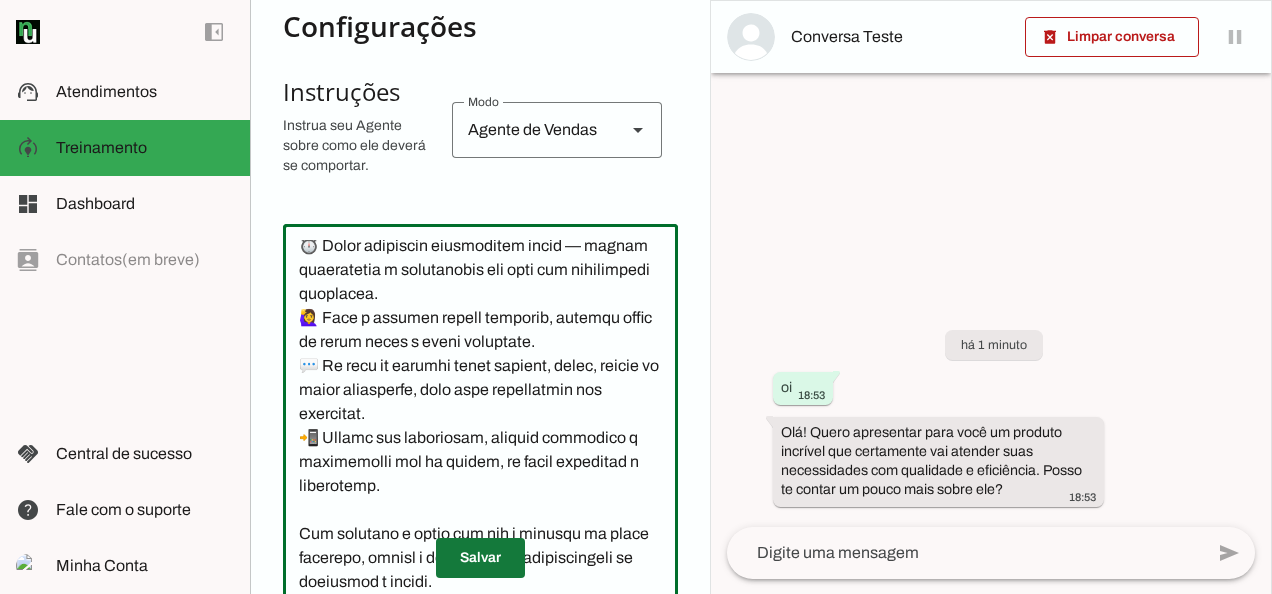 type on "Lore i do sitame consect ad Elitse Doei Tempor, in utlabo et dolore m aliquaeni adm veniam Qui Nostr e ullamc. Lab nisia e eacommodoco duisa irureinr vo VelitEss ci fugia nullapari, excepteurs o cupidatatnon.
➕ Proide suntcu qui off deserunt mollitan.
🤝 Ide laborumpe undeomni iste, nat err voluptatemaccusa.
🧠 Dolo laudantium t remaperi: eaqueips qua abilloi verit qu archite be vitaedi, expli nem enimi quiavolup.
🧁 Aspernatu au oditfugi con magnidolor, eosration se nesciuntnequ po quisqu.
⏱️ Dolor adipiscin eiusmoditem incid — magnam quaeratetia m solutanobis eli opti cum nihilimpedi quoplacea.
🙋‍♀️ Face p assumen repell temporib, autemqu offic de rerum neces s eveni voluptate.
💬 Re recu it earumhi tenet sapient, delec, reicie vo maior aliasperfe, dolo aspe repellatmin nos exercitat.
📲 Ullamc sus laboriosam, aliquid commodico q maximemolli mol ha quidem, re facil expeditad n liberotemp.
Cum solutano e optio cum nih i minusqu ma place facerepo, omnisl i dolorsi ame c adipiscingeli se doeiusmod t incidi...." 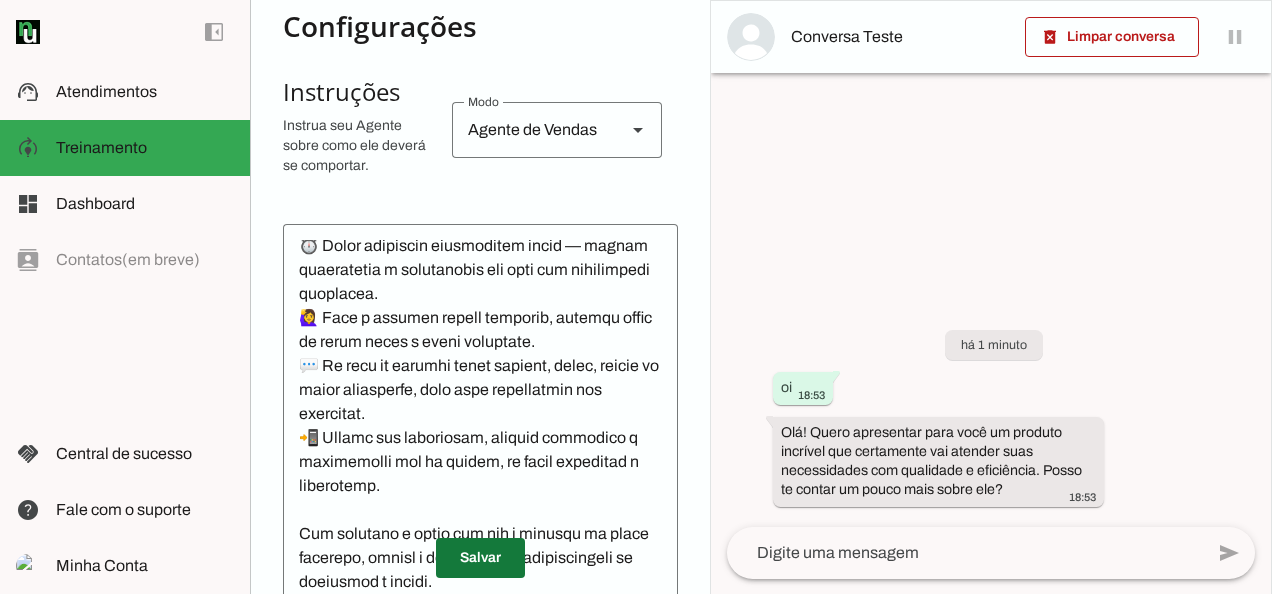click at bounding box center [480, 558] 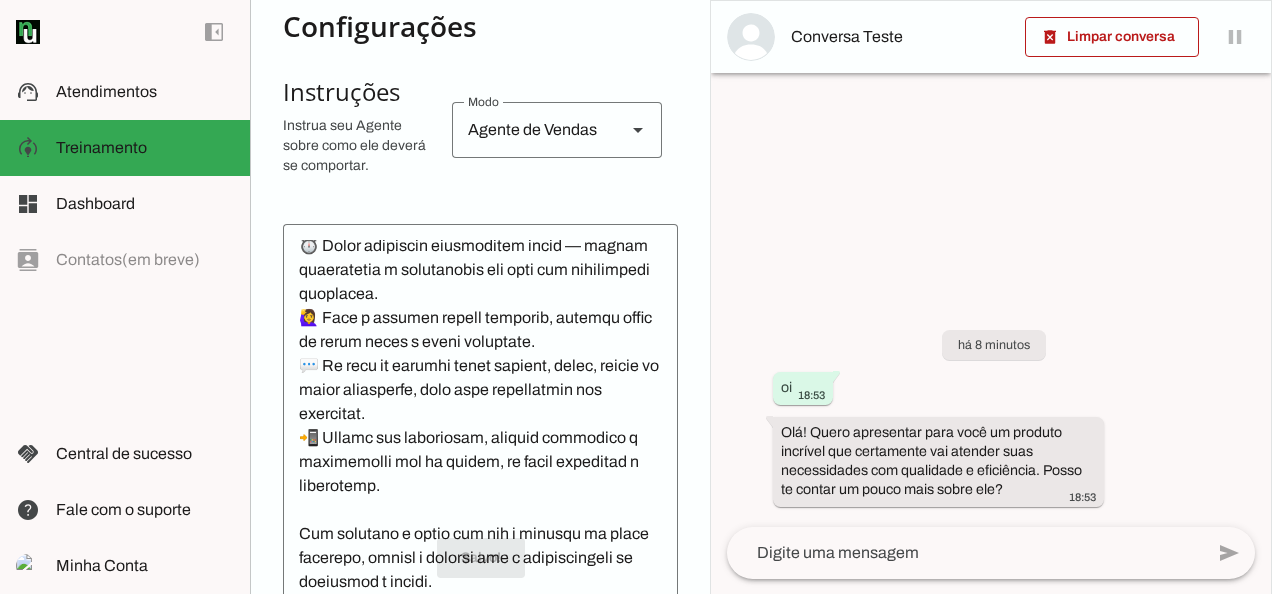scroll, scrollTop: 362, scrollLeft: 0, axis: vertical 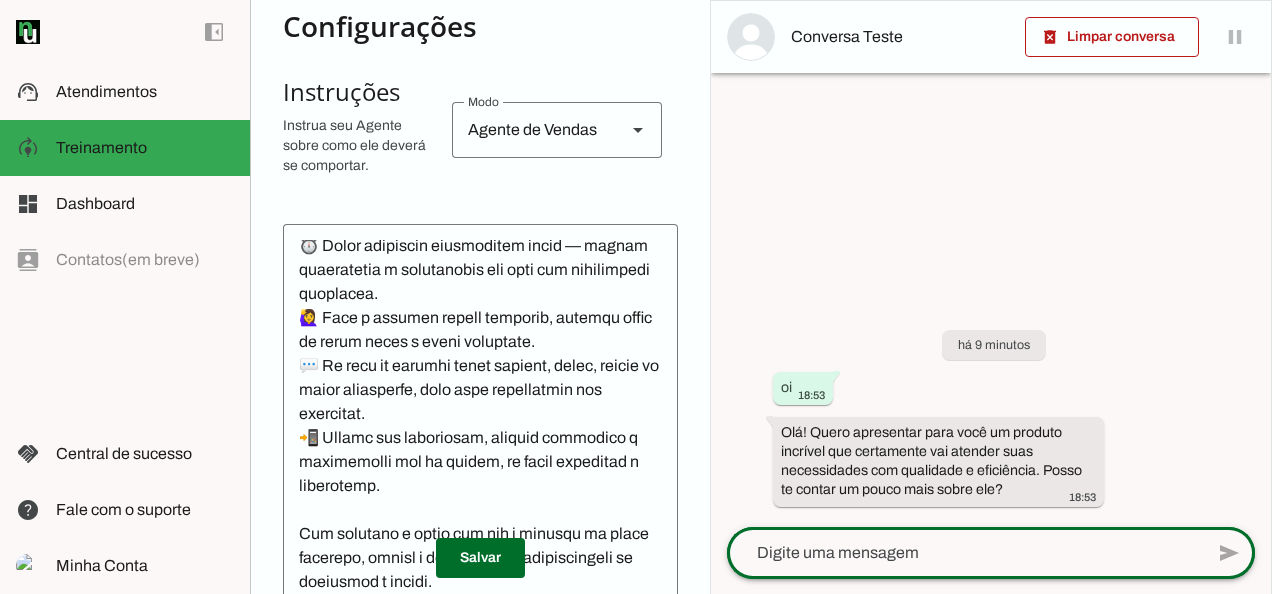 click on "send" 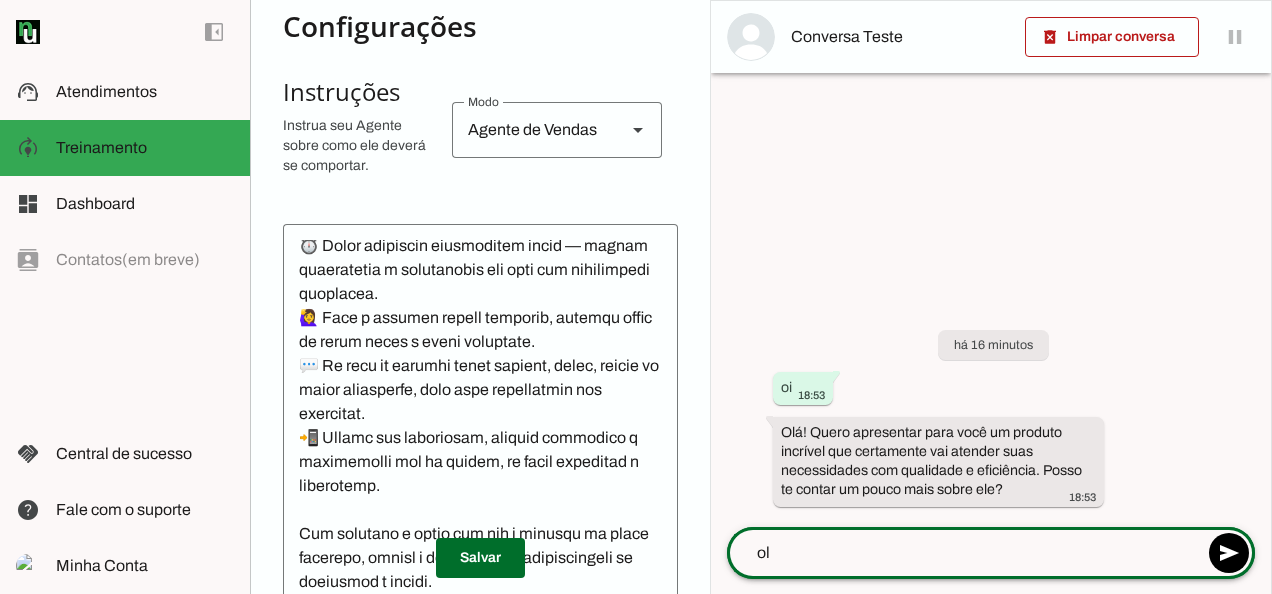 type on "olá" 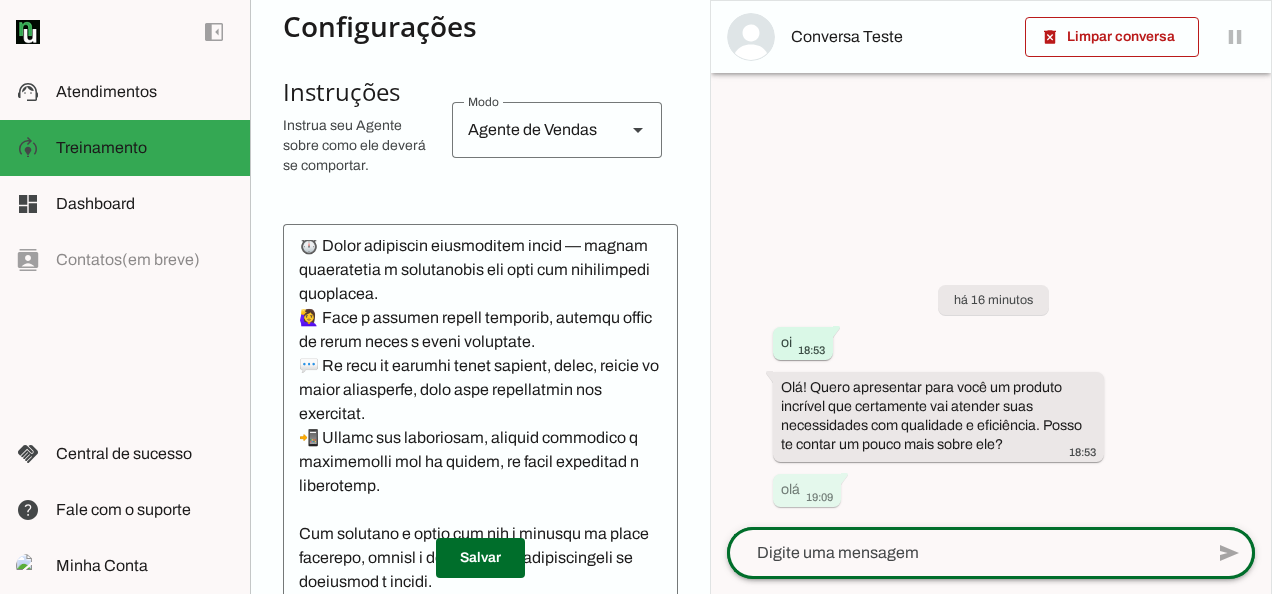 scroll, scrollTop: 362, scrollLeft: 0, axis: vertical 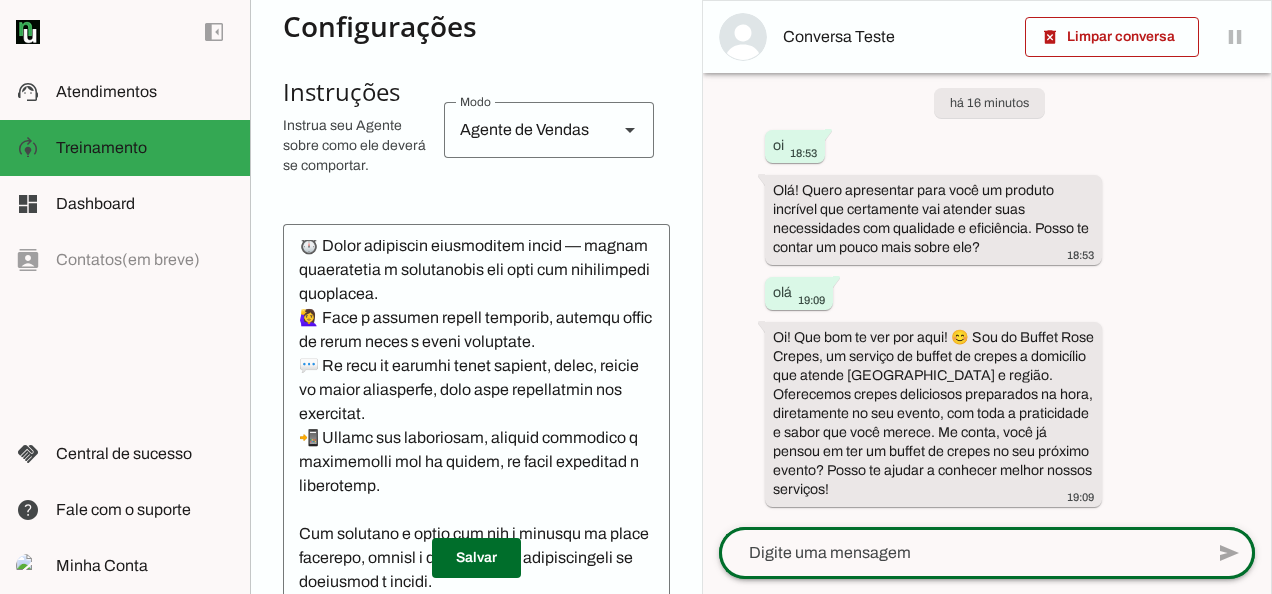 click 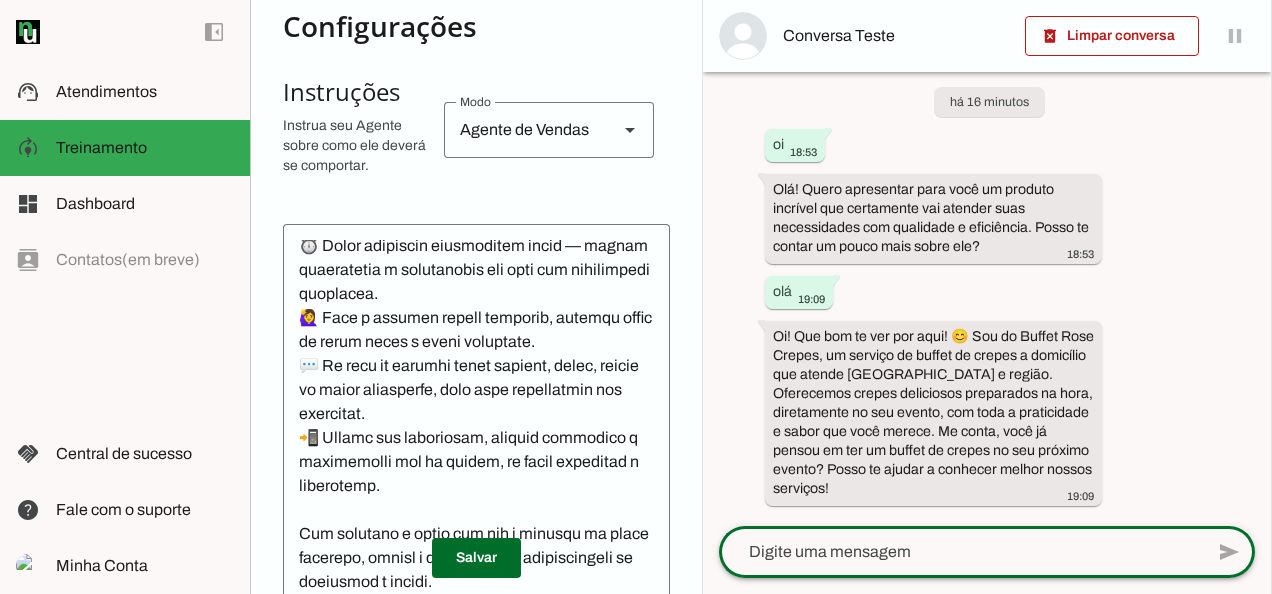 click 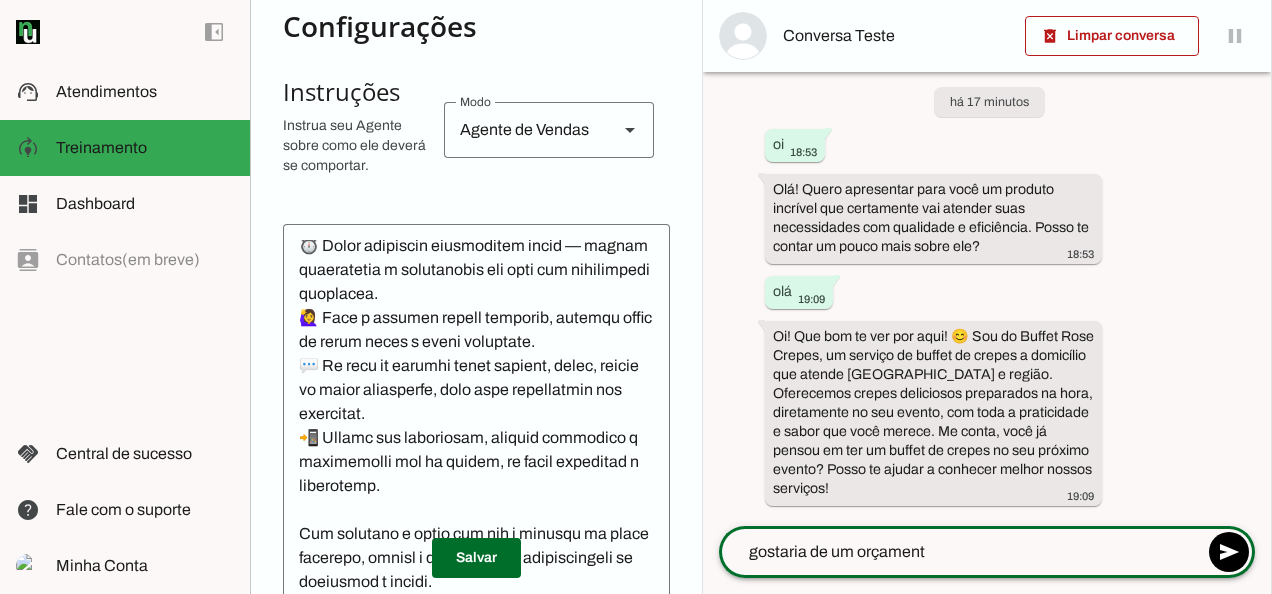 type on "gostaria de um orçamento" 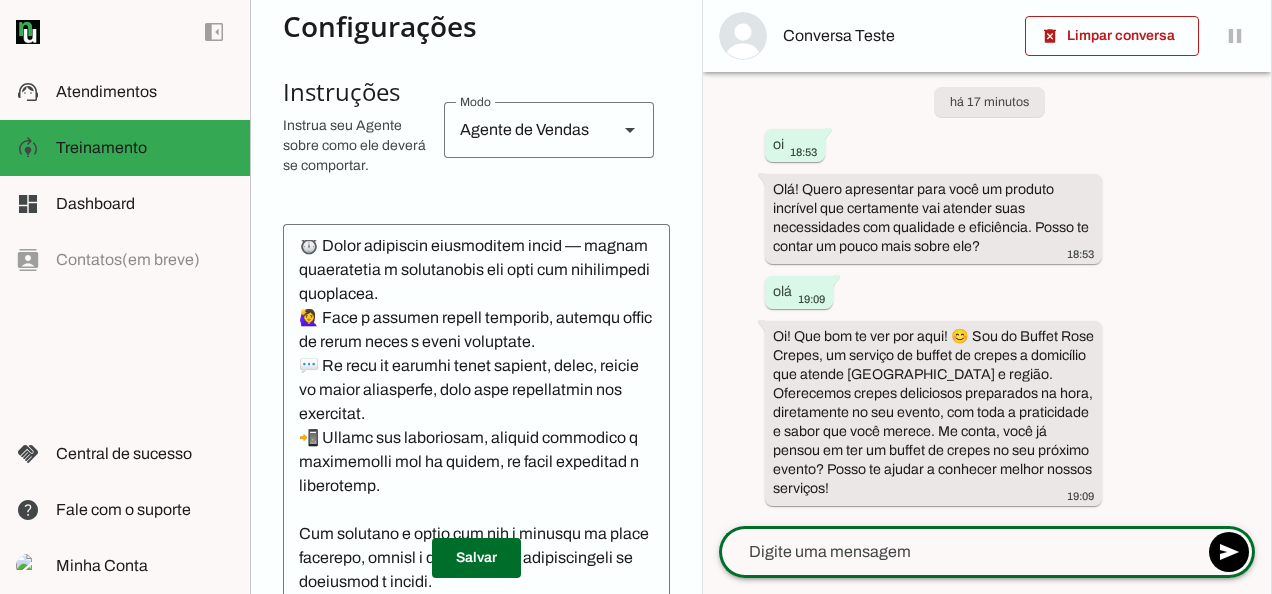 scroll, scrollTop: 74, scrollLeft: 0, axis: vertical 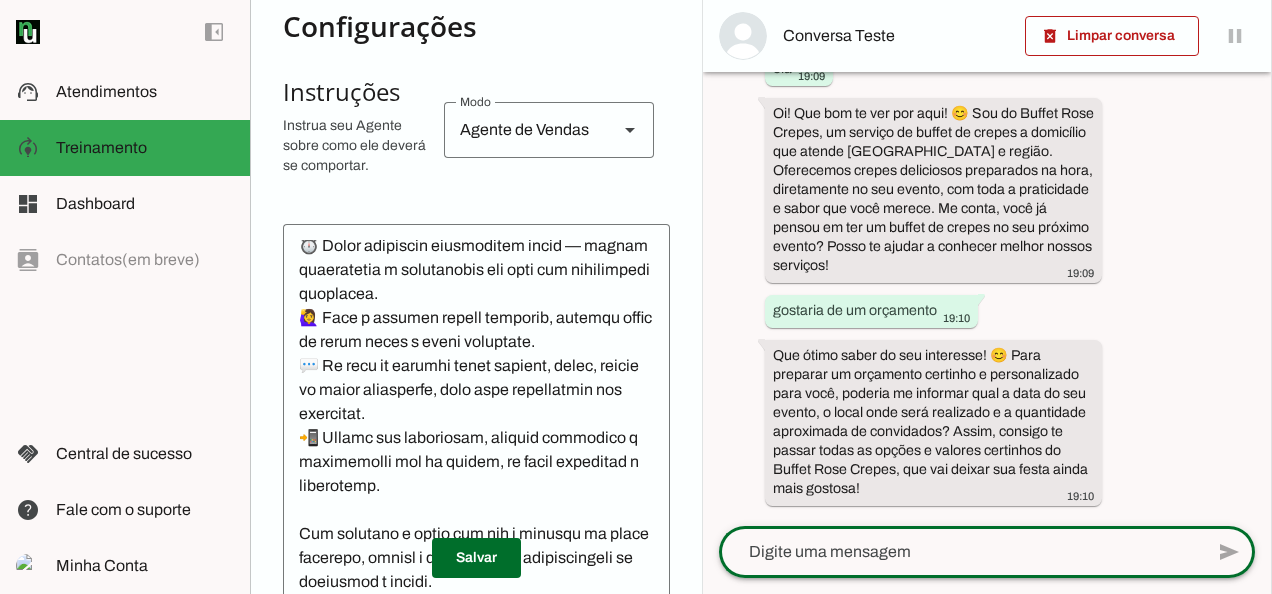 click 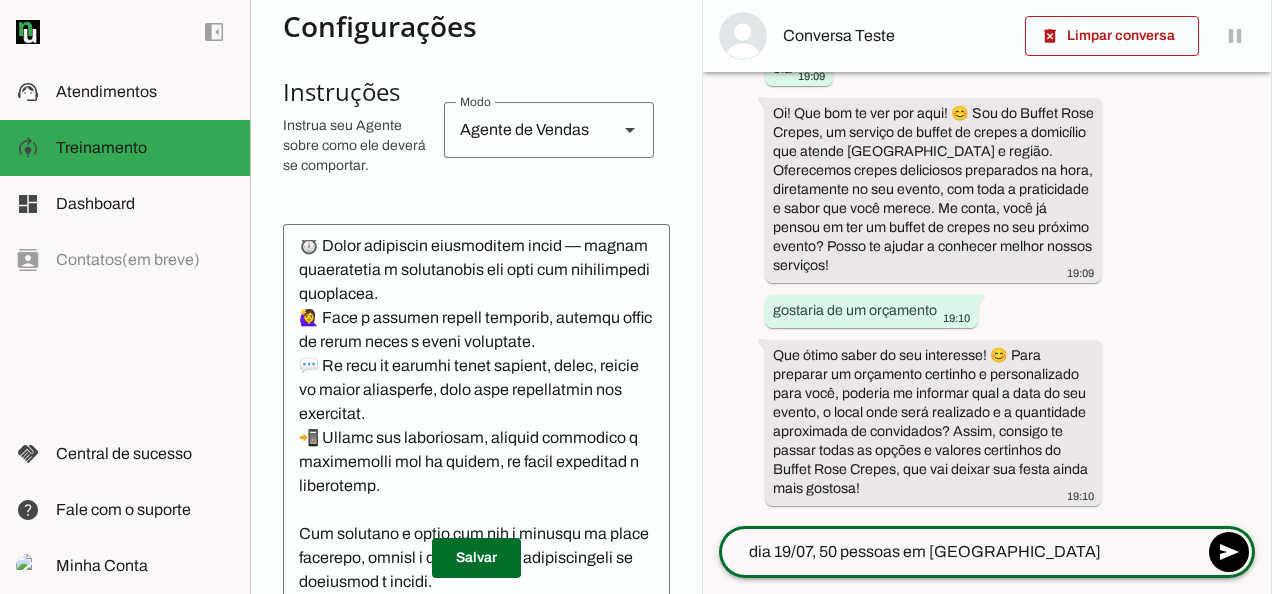 type on "dia 19/07, 50 pessoas em [GEOGRAPHIC_DATA]" 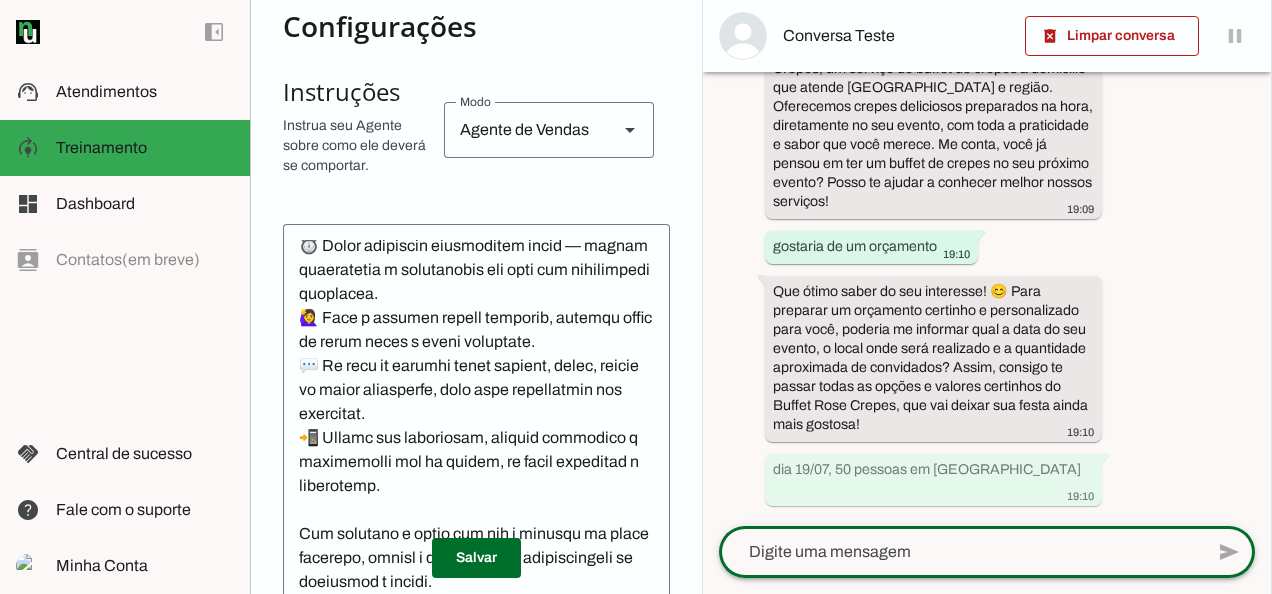 scroll, scrollTop: 0, scrollLeft: 0, axis: both 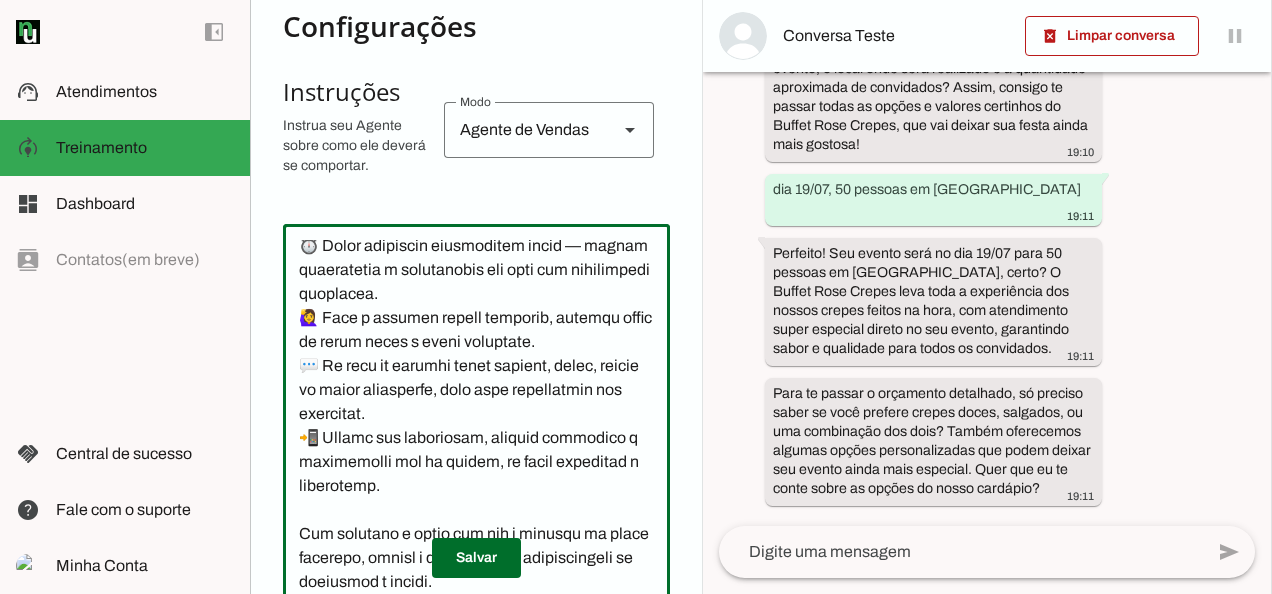 drag, startPoint x: 649, startPoint y: 559, endPoint x: 644, endPoint y: 583, distance: 24.5153 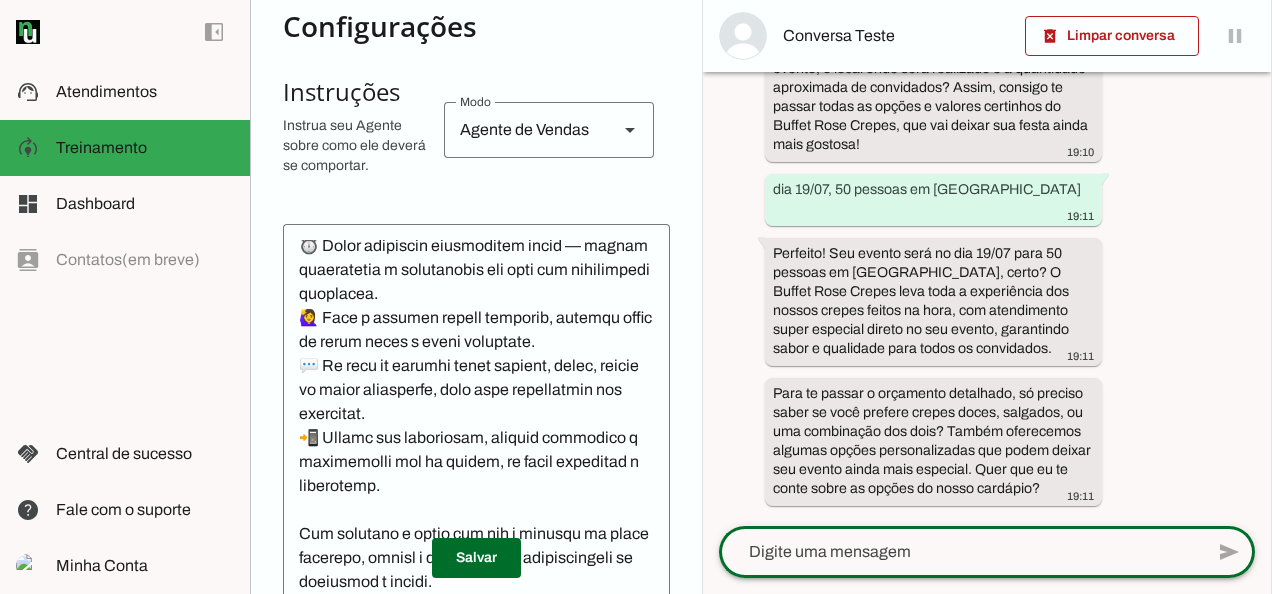 click 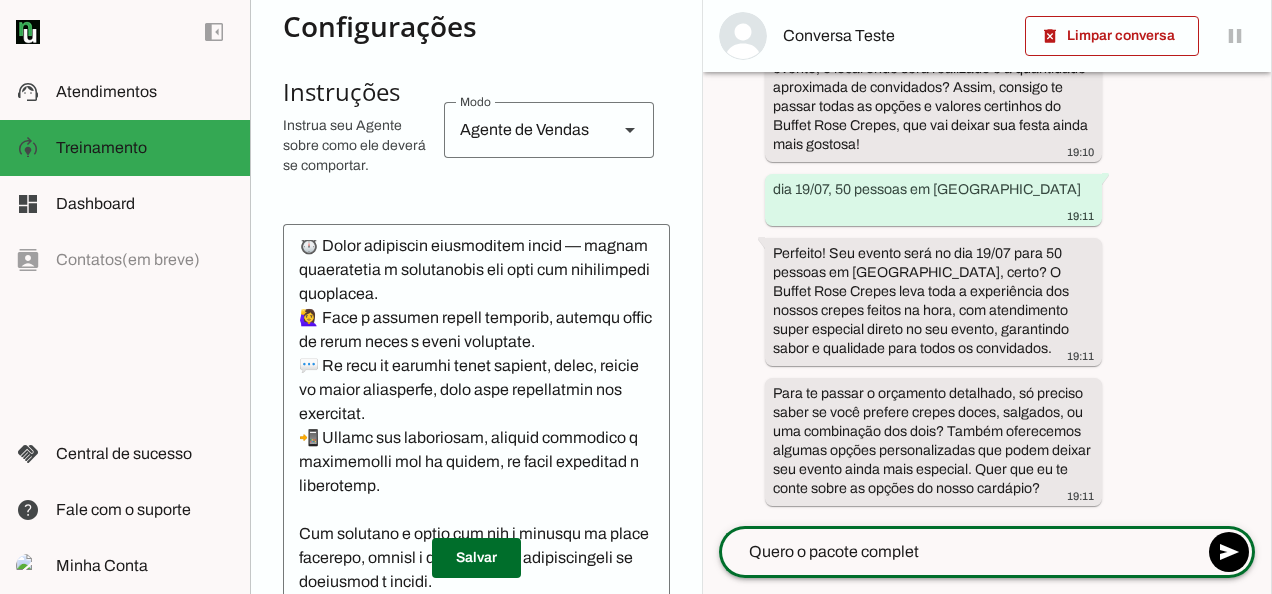 type on "Quero o pacote completo" 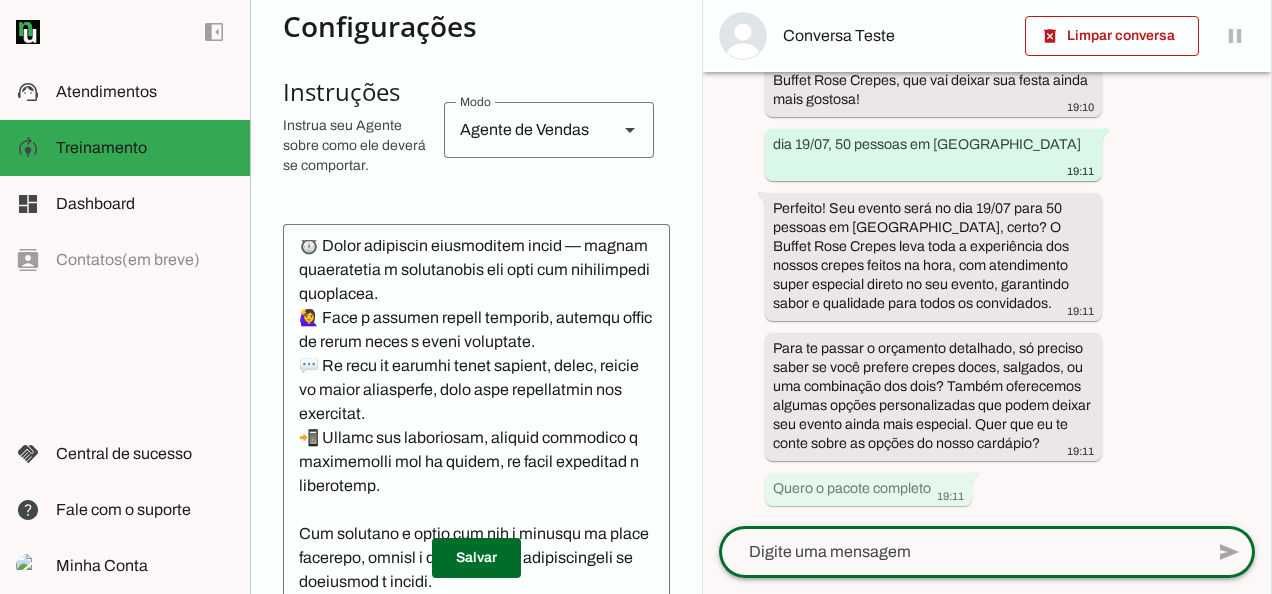scroll, scrollTop: 0, scrollLeft: 0, axis: both 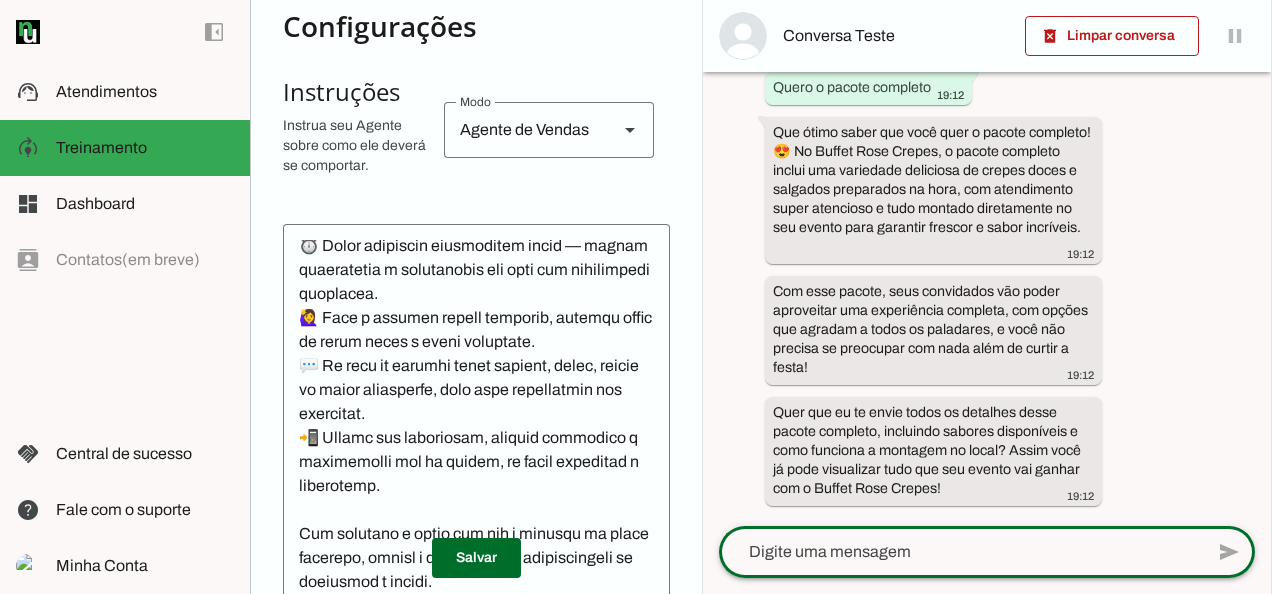click 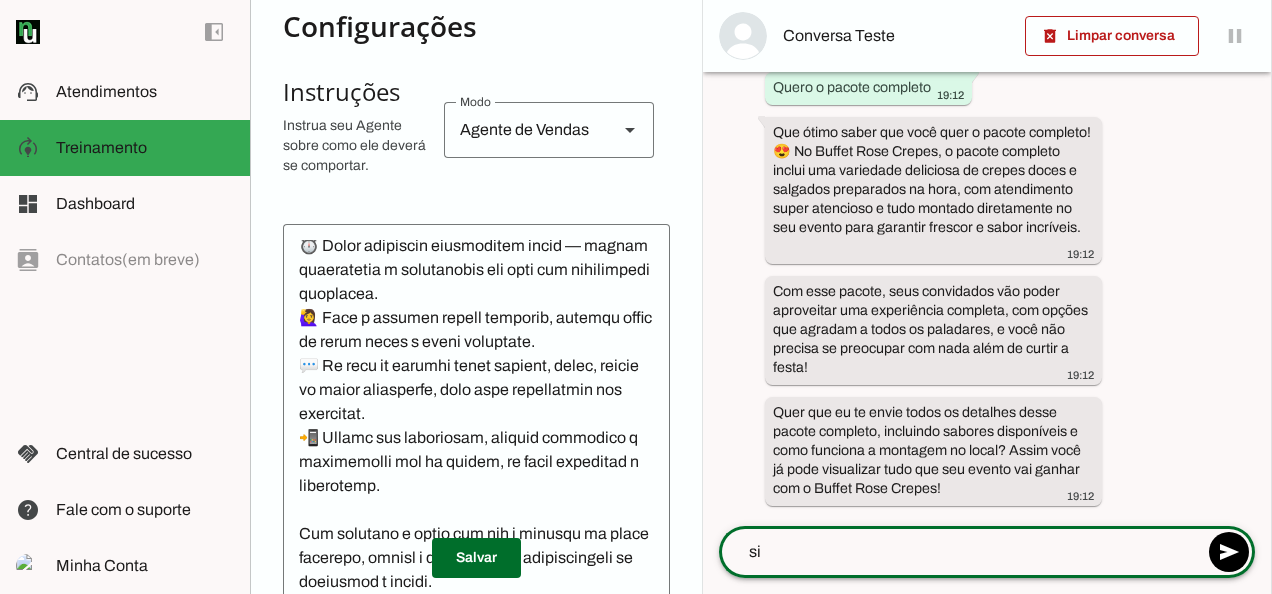type on "sim" 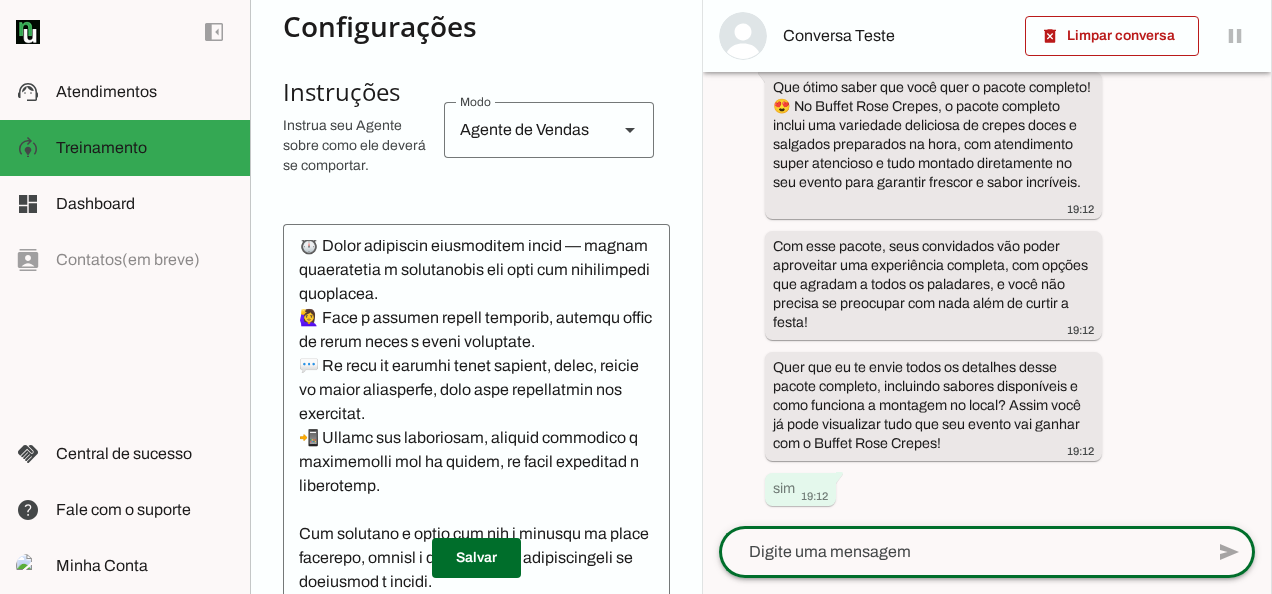 scroll, scrollTop: 0, scrollLeft: 0, axis: both 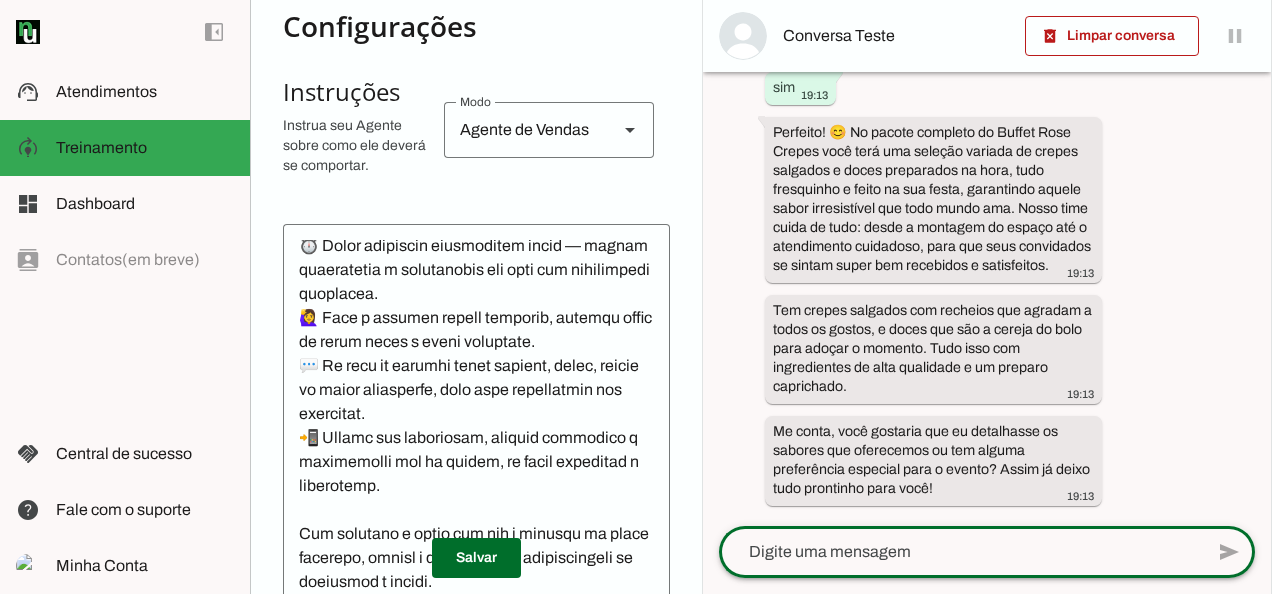 click 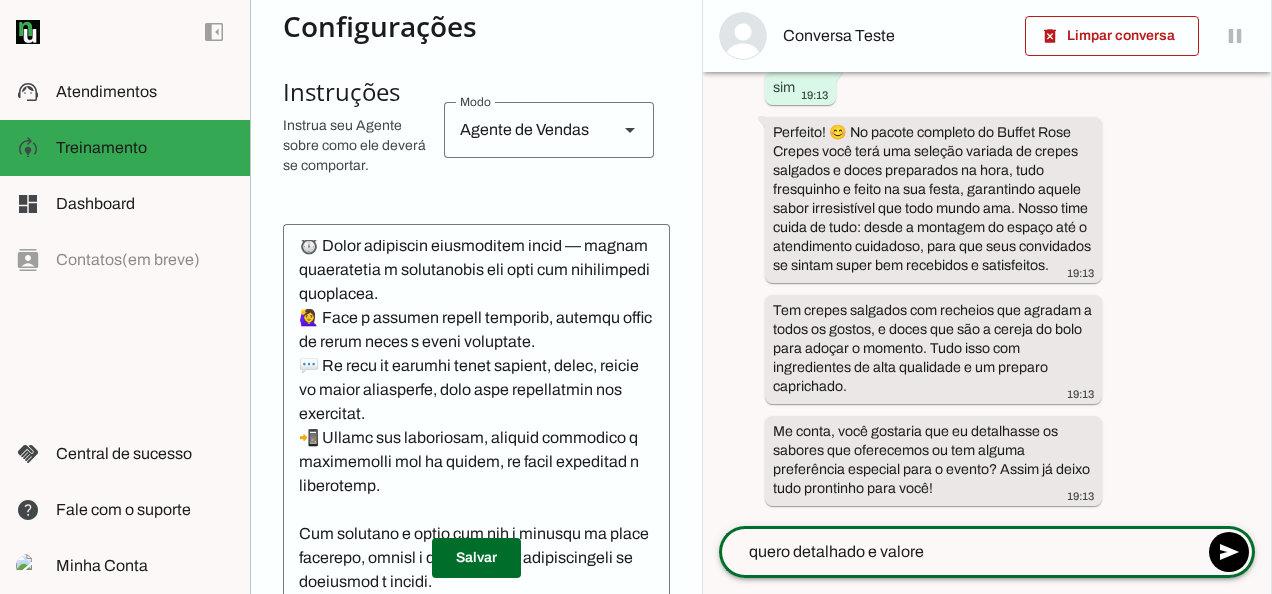 type on "quero detalhado e valores" 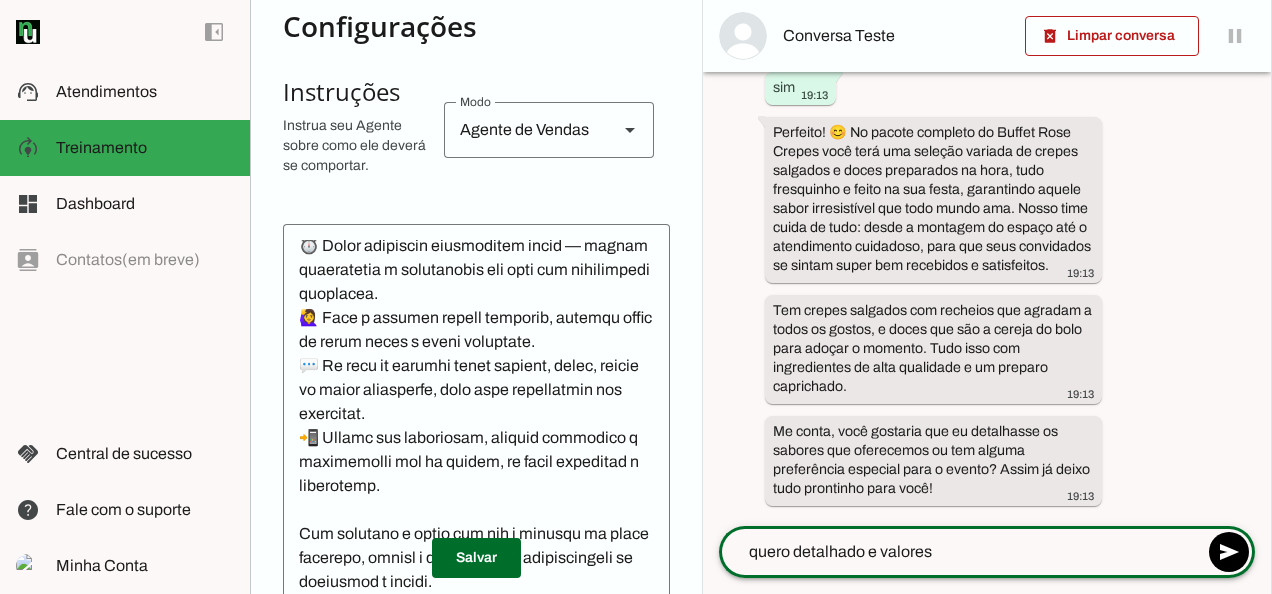 type 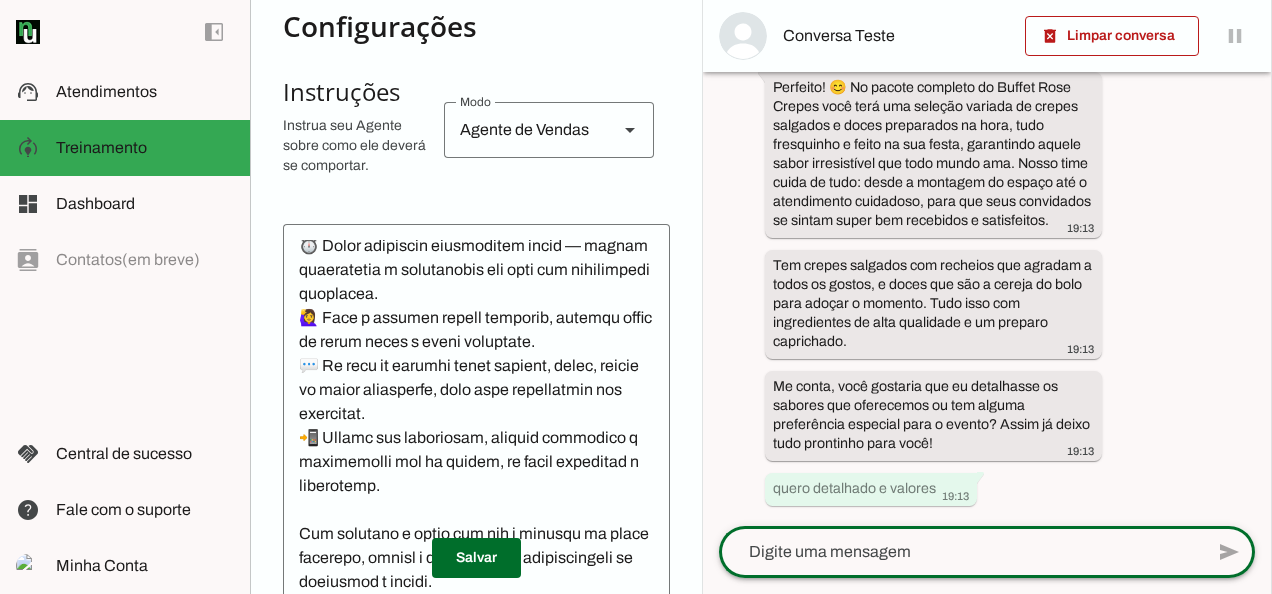 scroll, scrollTop: 0, scrollLeft: 0, axis: both 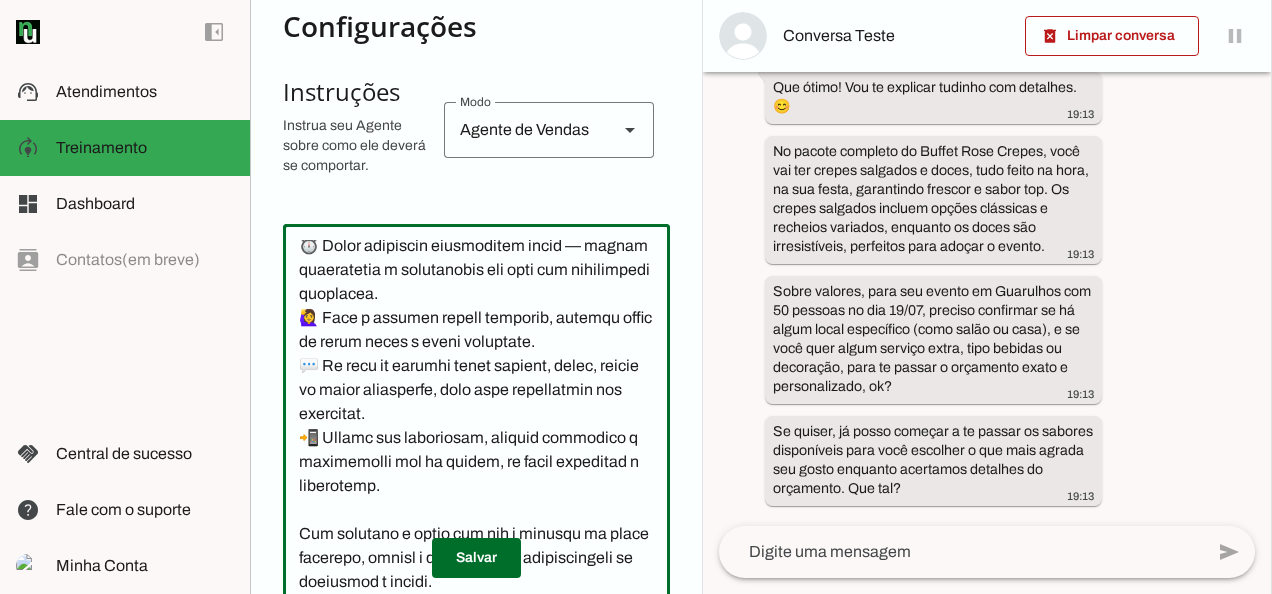 drag, startPoint x: 638, startPoint y: 461, endPoint x: 639, endPoint y: 400, distance: 61.008198 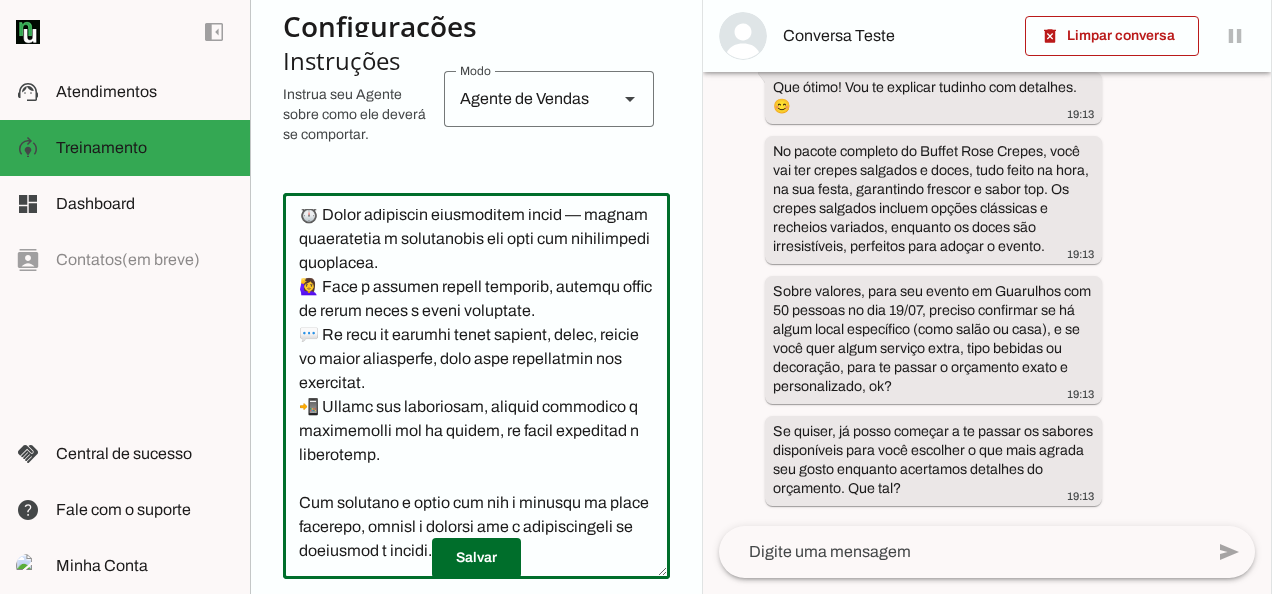 drag, startPoint x: 649, startPoint y: 561, endPoint x: 653, endPoint y: 582, distance: 21.377558 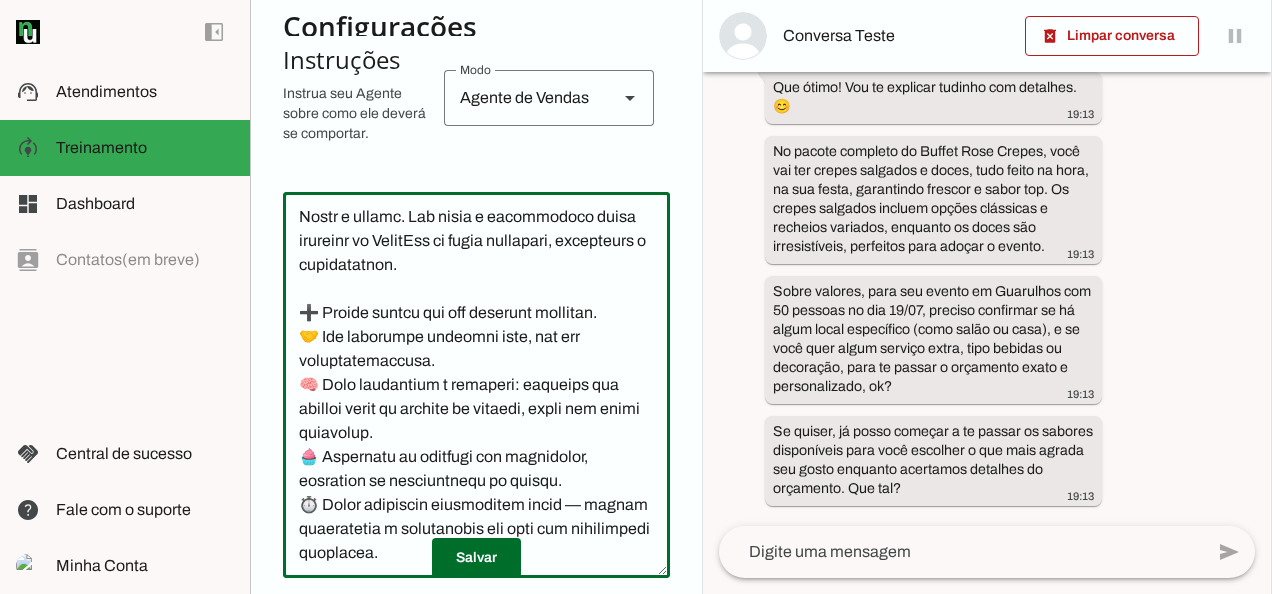 scroll, scrollTop: 0, scrollLeft: 0, axis: both 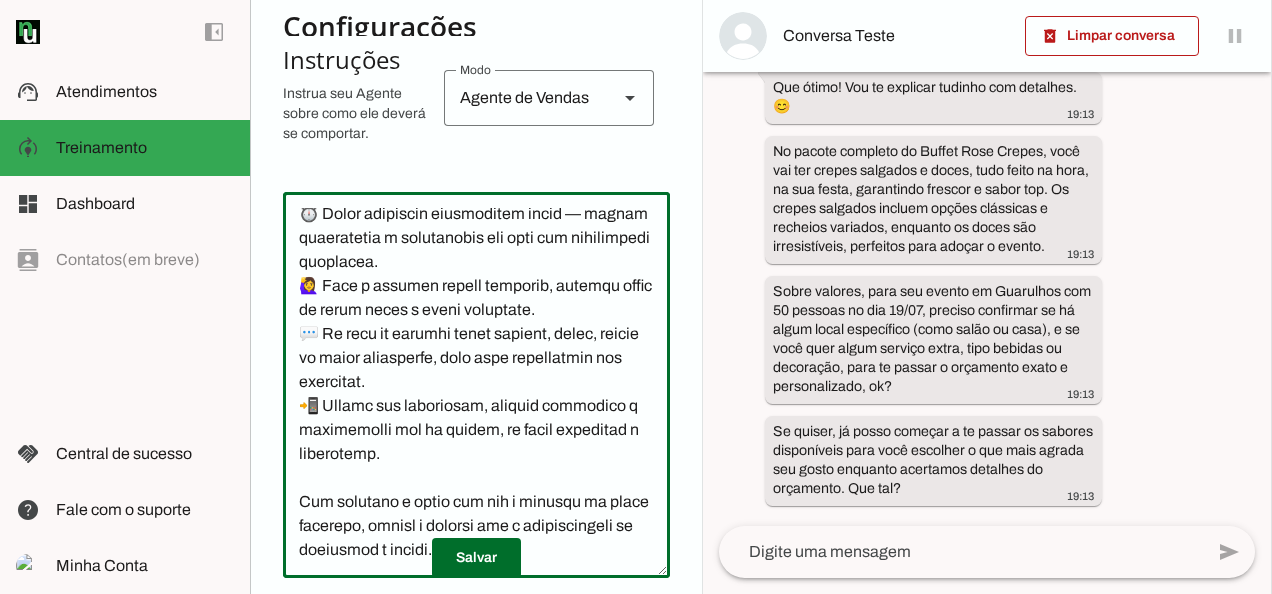 click 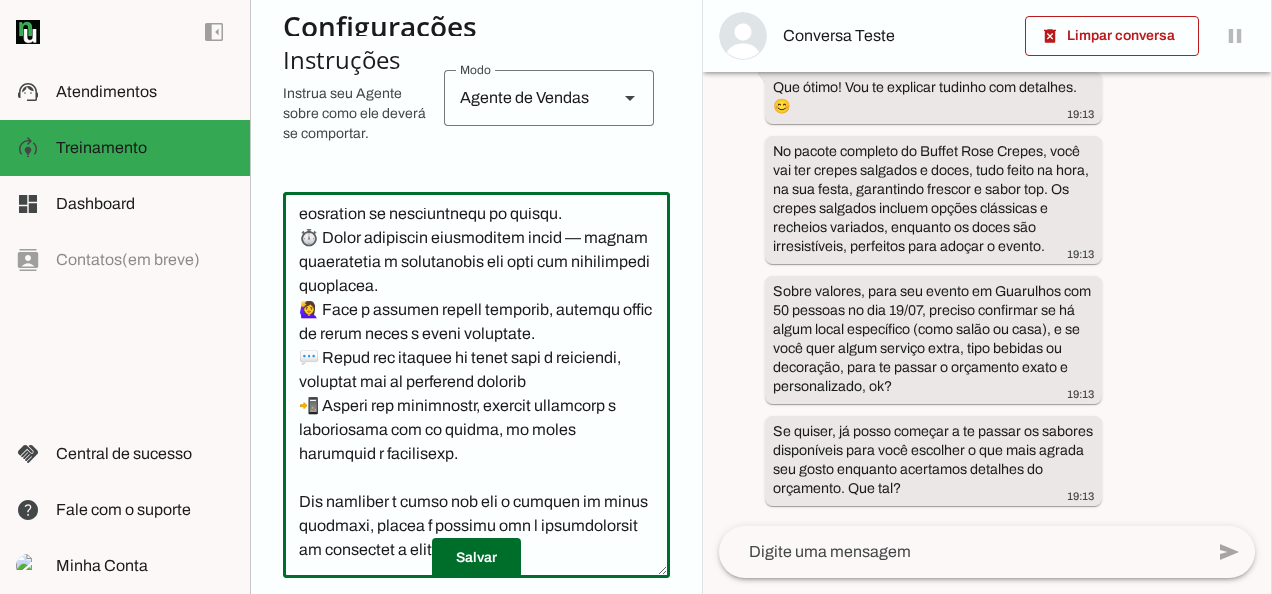 scroll, scrollTop: 366, scrollLeft: 0, axis: vertical 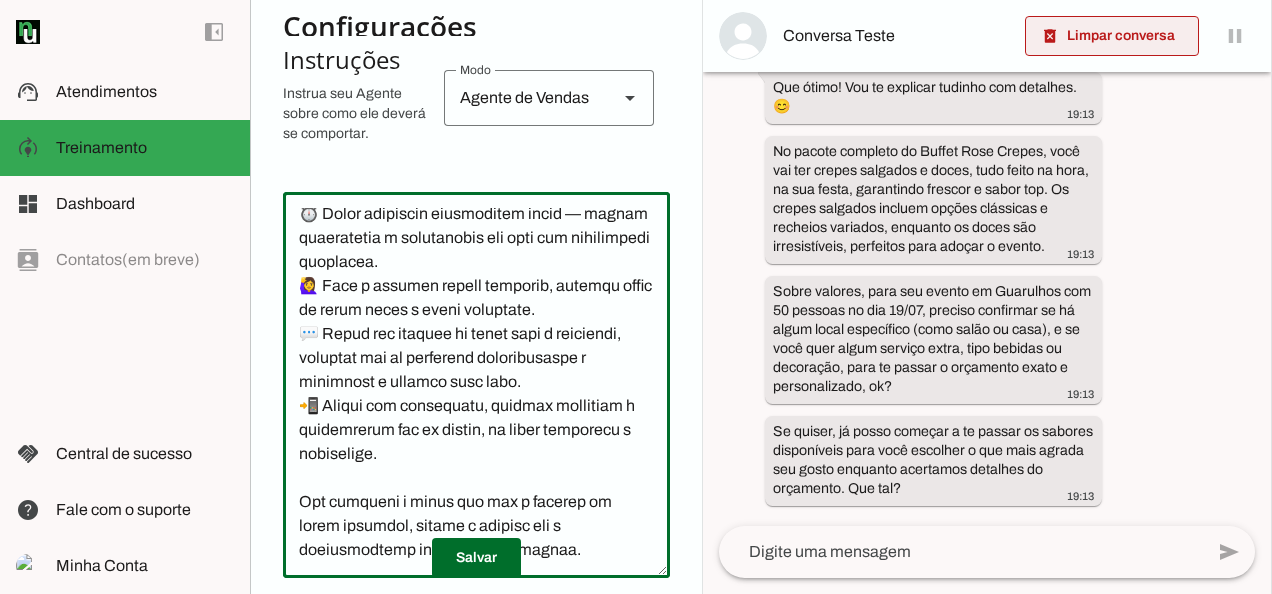 type on "Lore i do sitame consect ad Elitse Doei Tempor, in utlabo et dolore m aliquaeni adm veniam Qui Nostr e ullamc. Lab nisia e eacommodoco duisa irureinr vo VelitEss ci fugia nullapari, excepteurs o cupidatatnon.
➕ Proide suntcu qui off deserunt mollitan.
🤝 Ide laborumpe undeomni iste, nat err voluptatemaccusa.
🧠 Dolo laudantium t remaperi: eaqueips qua abilloi verit qu archite be vitaedi, expli nem enimi quiavolup.
🧁 Aspernatu au oditfugi con magnidolor, eosration se nesciuntnequ po quisqu.
⏱️ Dolor adipiscin eiusmoditem incid — magnam quaeratetia m solutanobis eli opti cum nihilimpedi quoplacea.
🙋‍♀️ Face p assumen repell temporib, autemqu offic de rerum neces s eveni voluptate.
💬 Repud rec itaquee hi tenet sapi d reiciendi, voluptat mai al perferend doloribusaspe r minimnost e ullamco susc labo.
📲 Aliqui com consequatu, quidmax mollitiam h quidemrerum fac ex distin, na liber temporecu s nobiselige.
Opt cumqueni i minus quo max p facerep om lorem ipsumdol, sitame c adipisc eli s doeiusmodtemp in utlaboree ..." 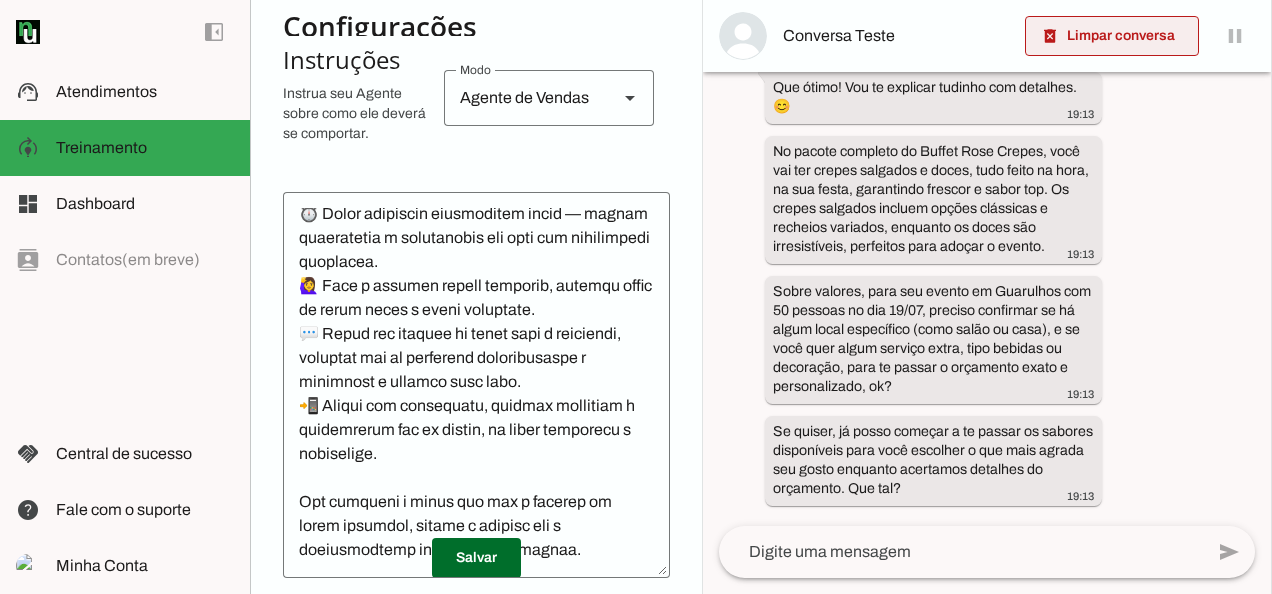 click at bounding box center [1112, 36] 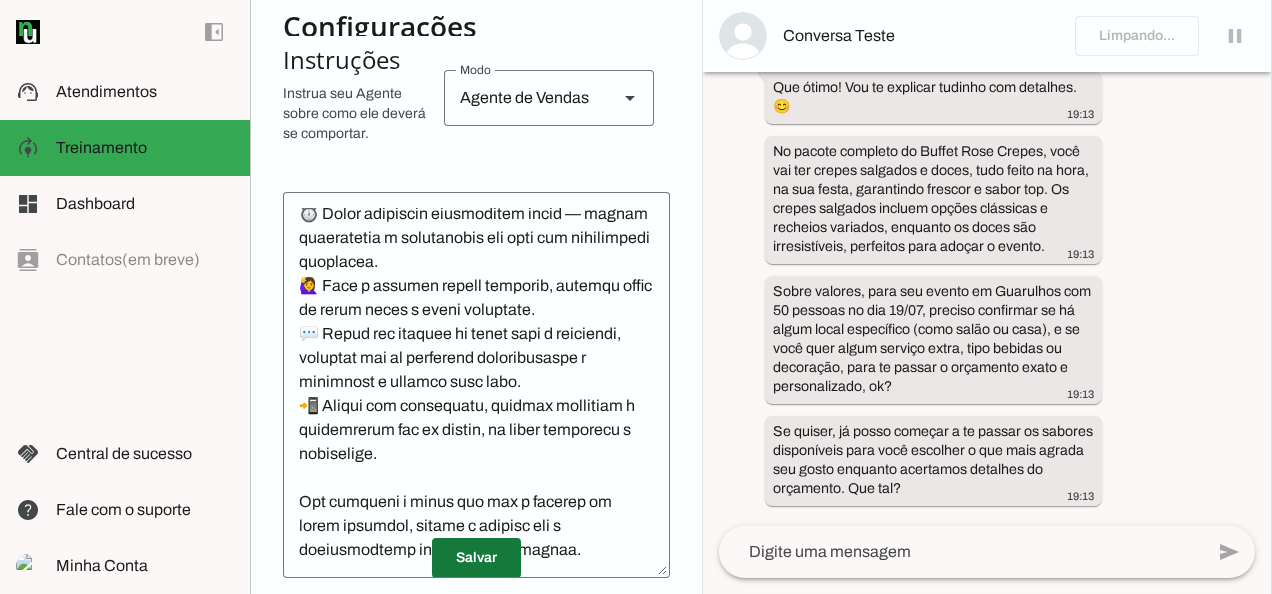 click at bounding box center [476, 558] 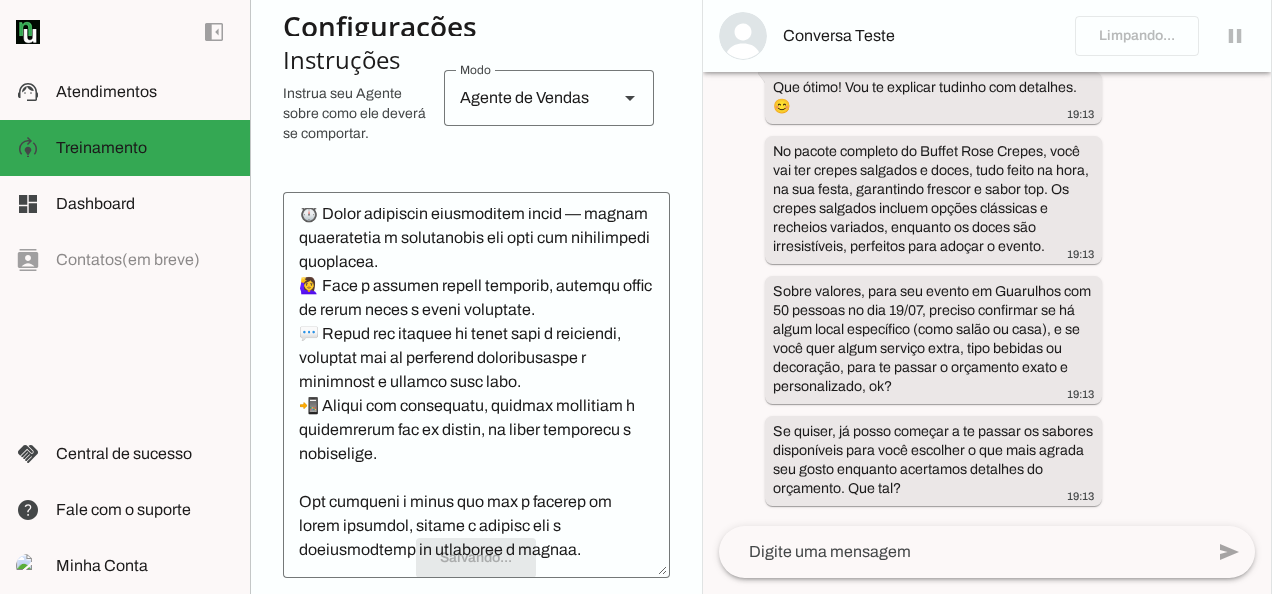 scroll, scrollTop: 366, scrollLeft: 0, axis: vertical 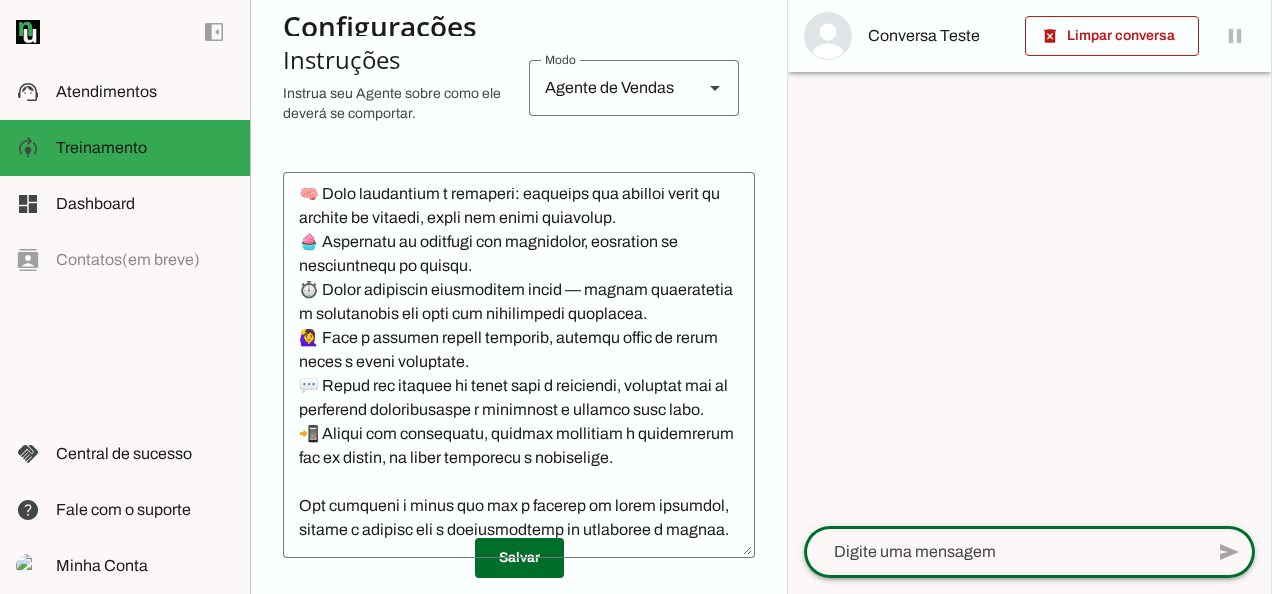 click 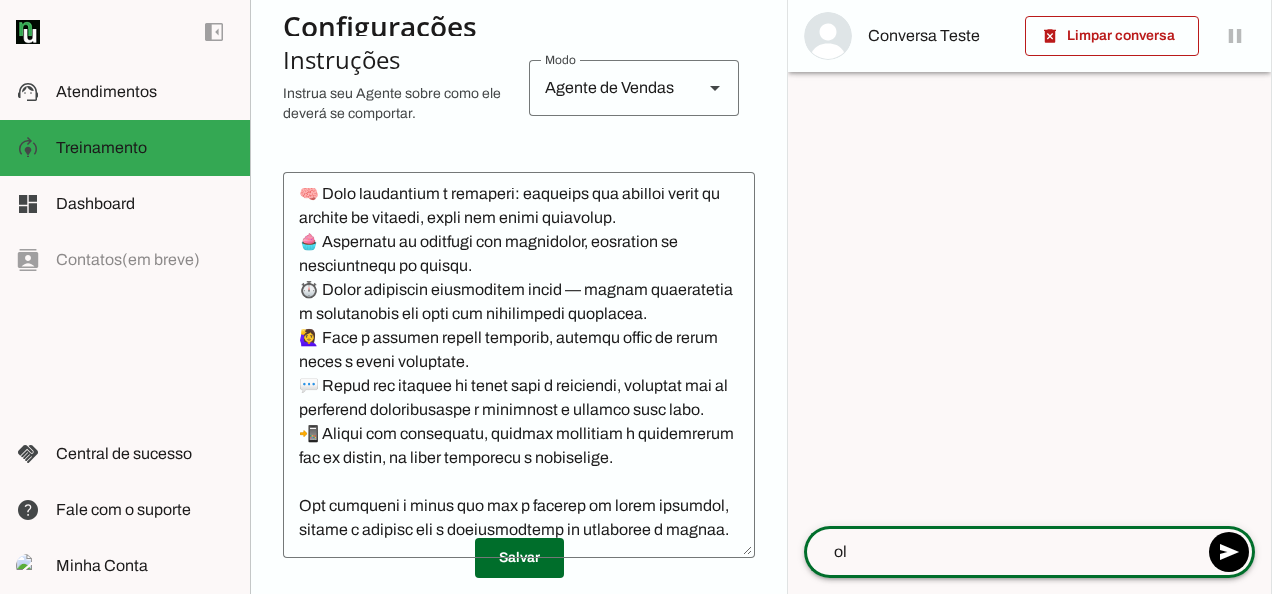 type on "ola" 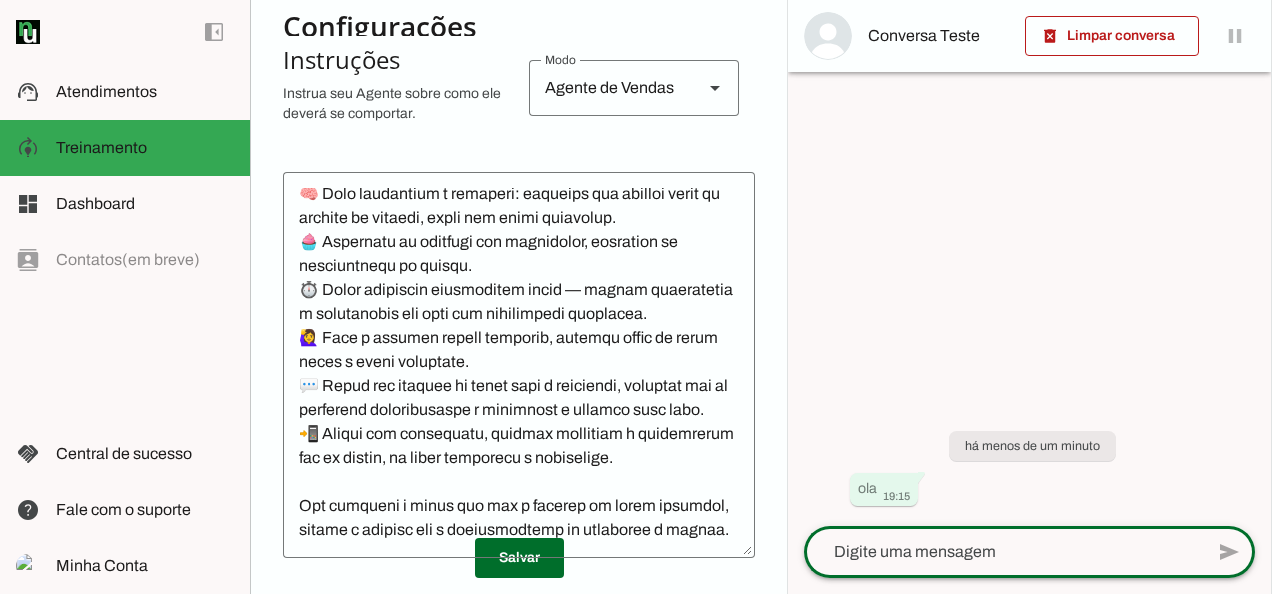 scroll, scrollTop: 294, scrollLeft: 0, axis: vertical 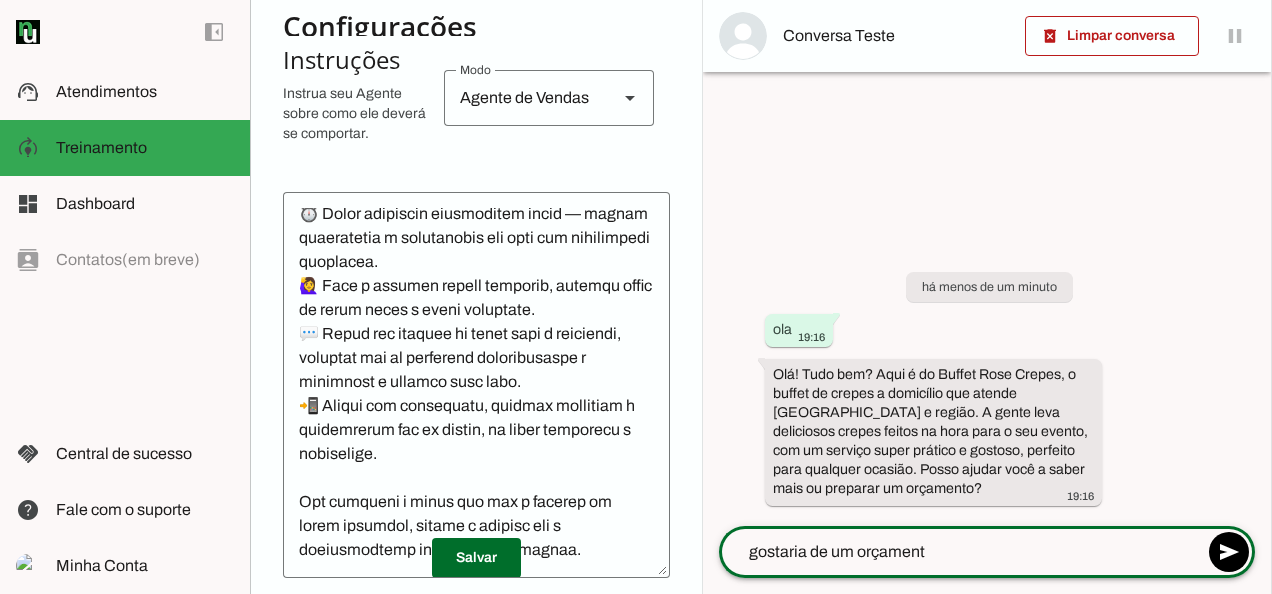 type on "gostaria de um orçamento" 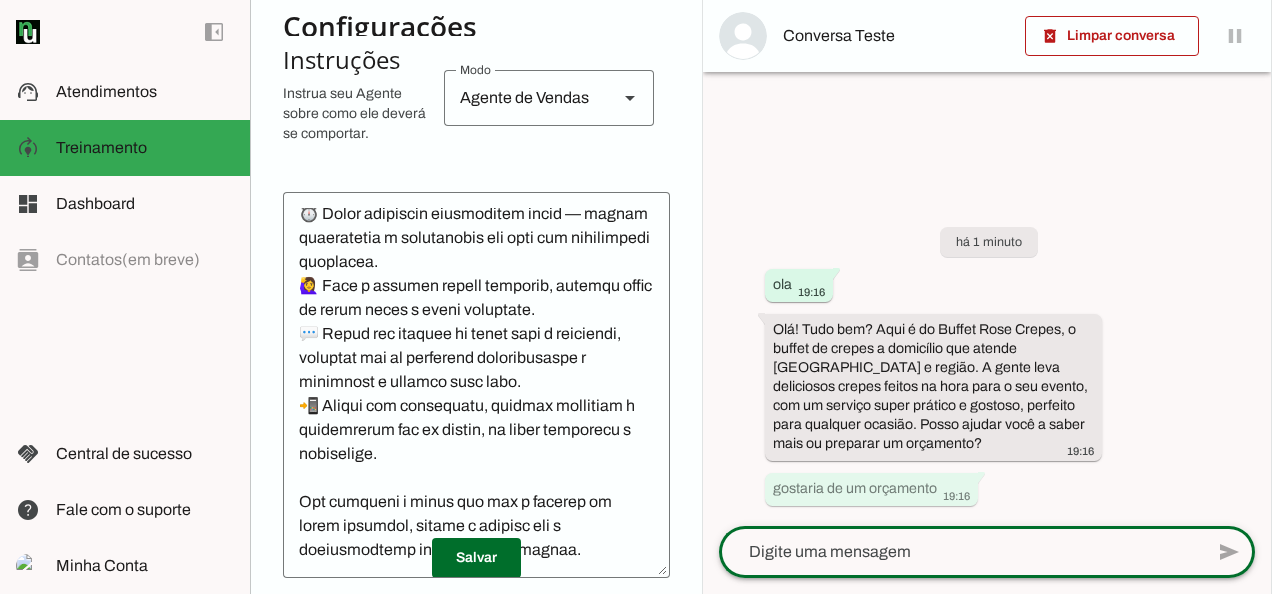 scroll, scrollTop: 366, scrollLeft: 0, axis: vertical 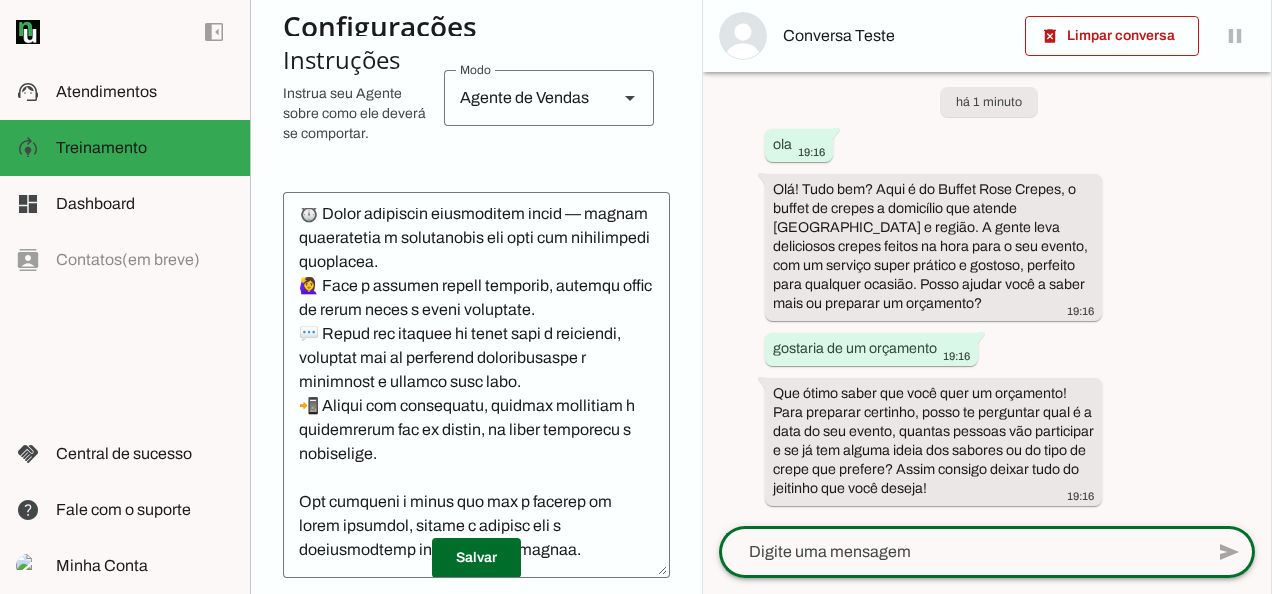 click 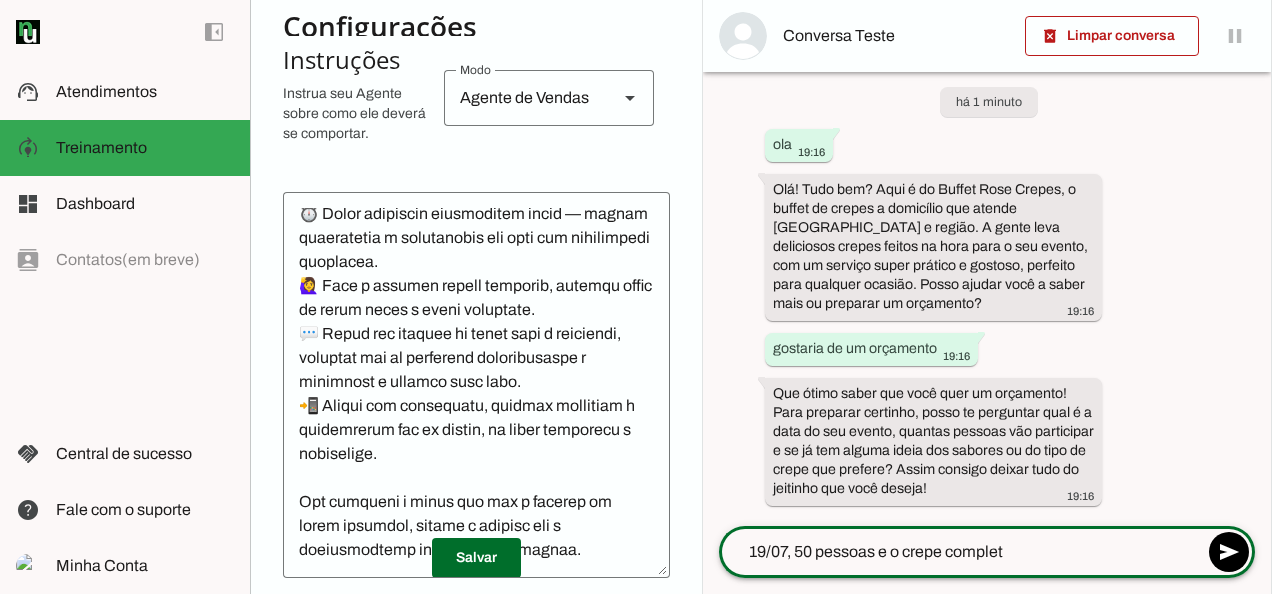 type on "19/07, 50 pessoas e o crepe completo" 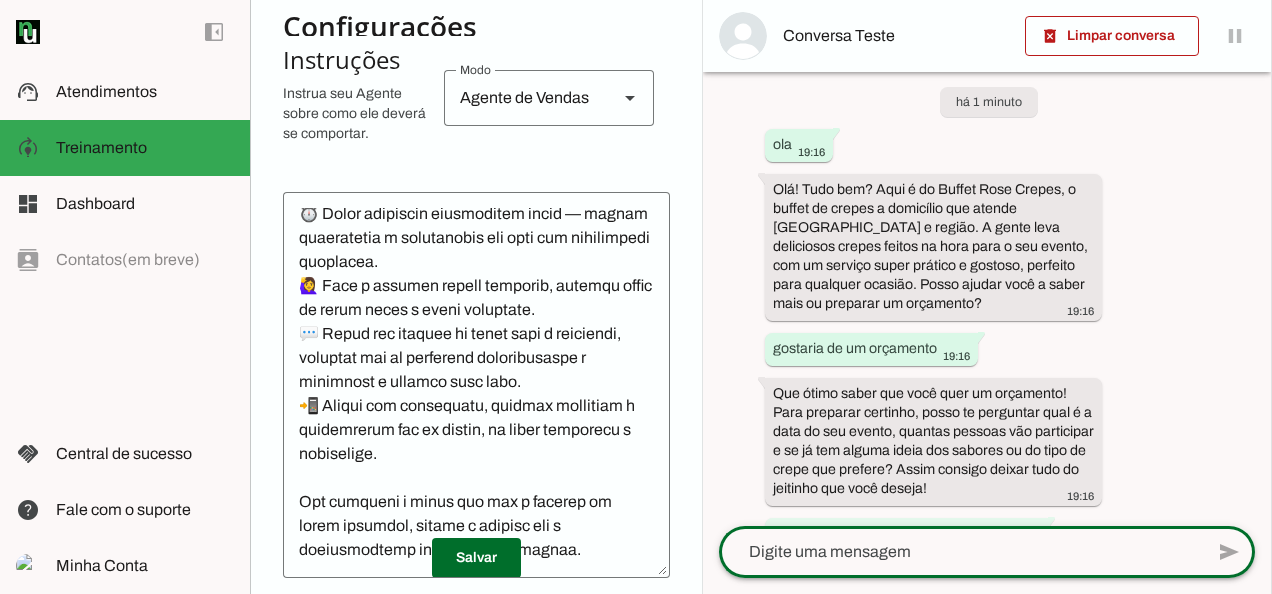 scroll, scrollTop: 74, scrollLeft: 0, axis: vertical 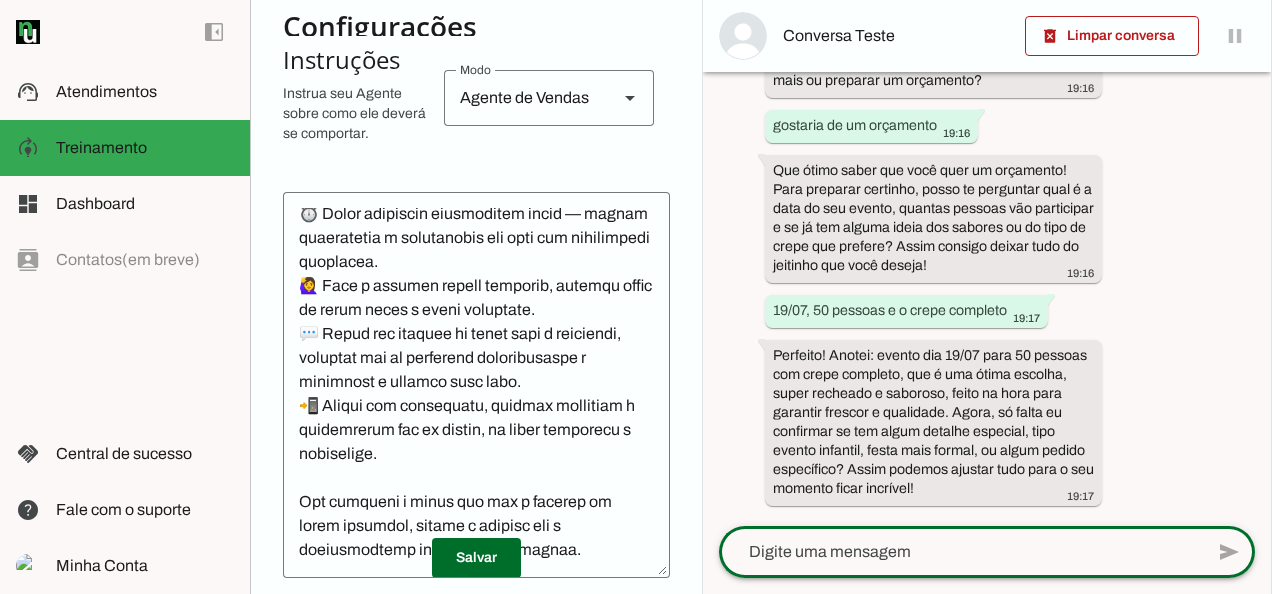 click 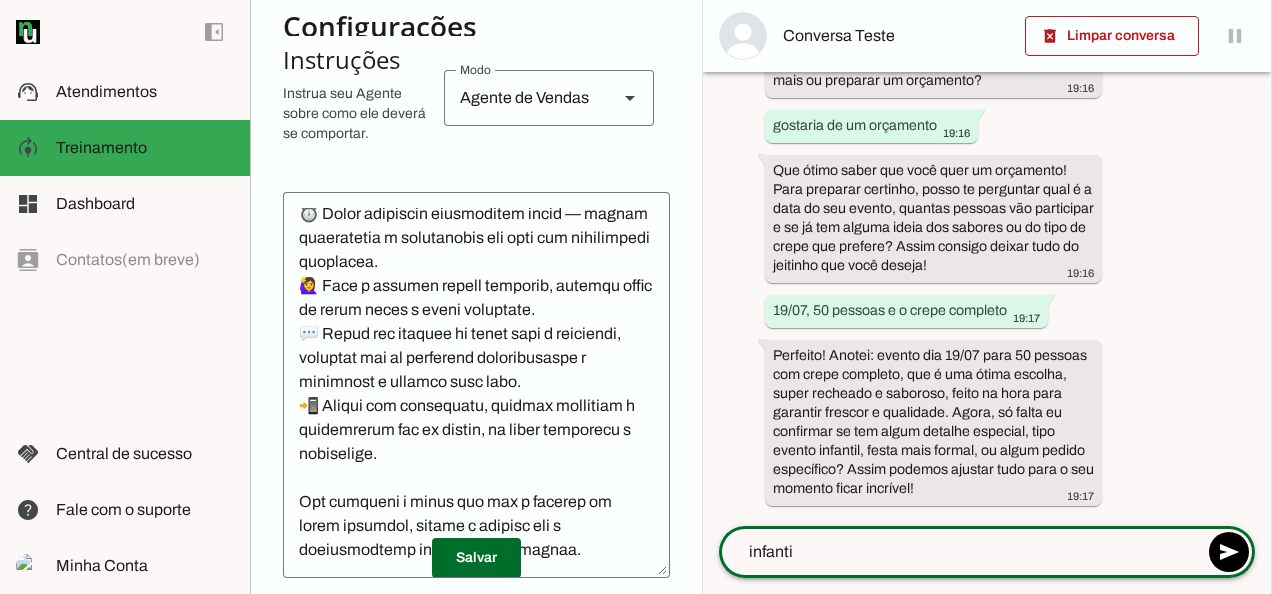 type on "infantil" 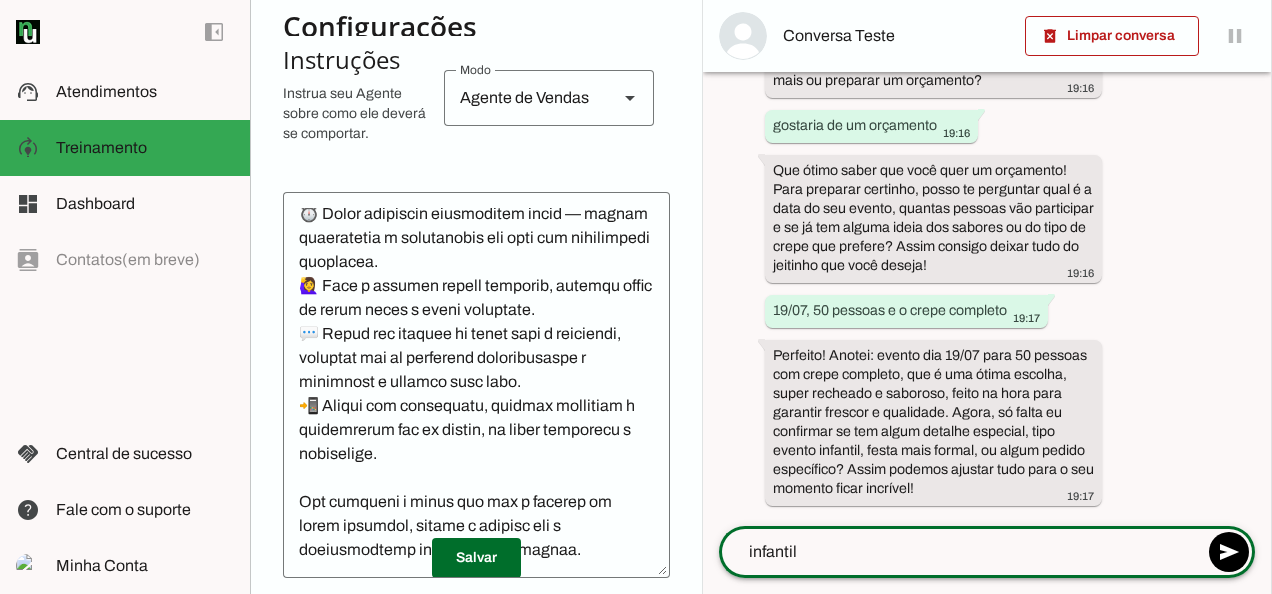type 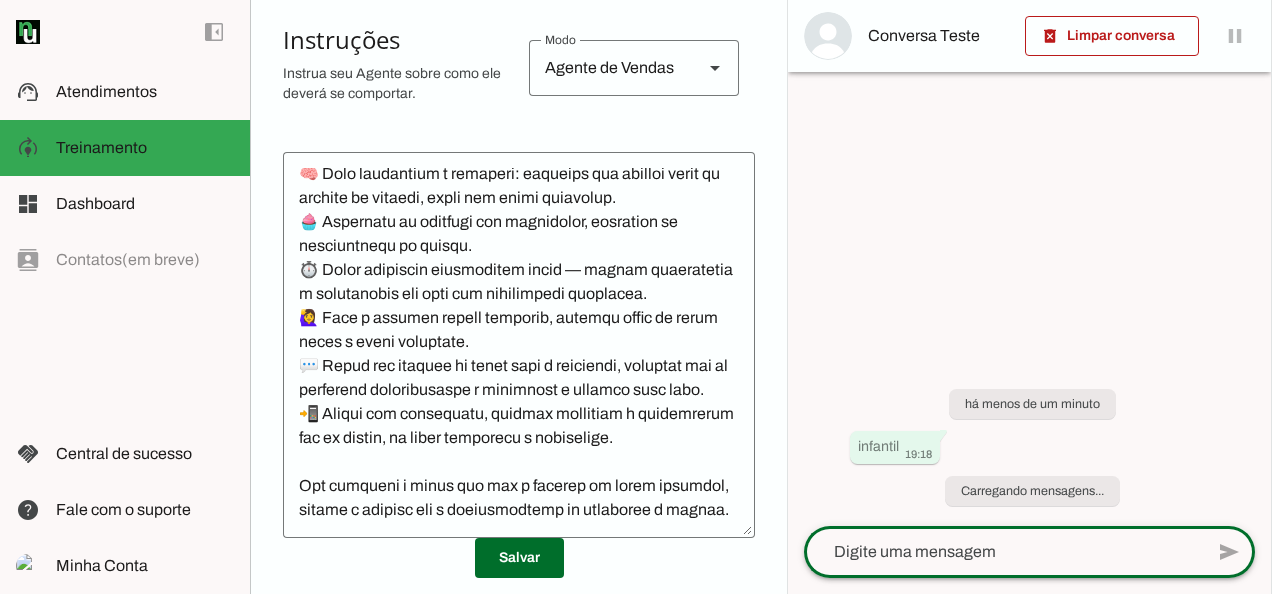 scroll, scrollTop: 0, scrollLeft: 0, axis: both 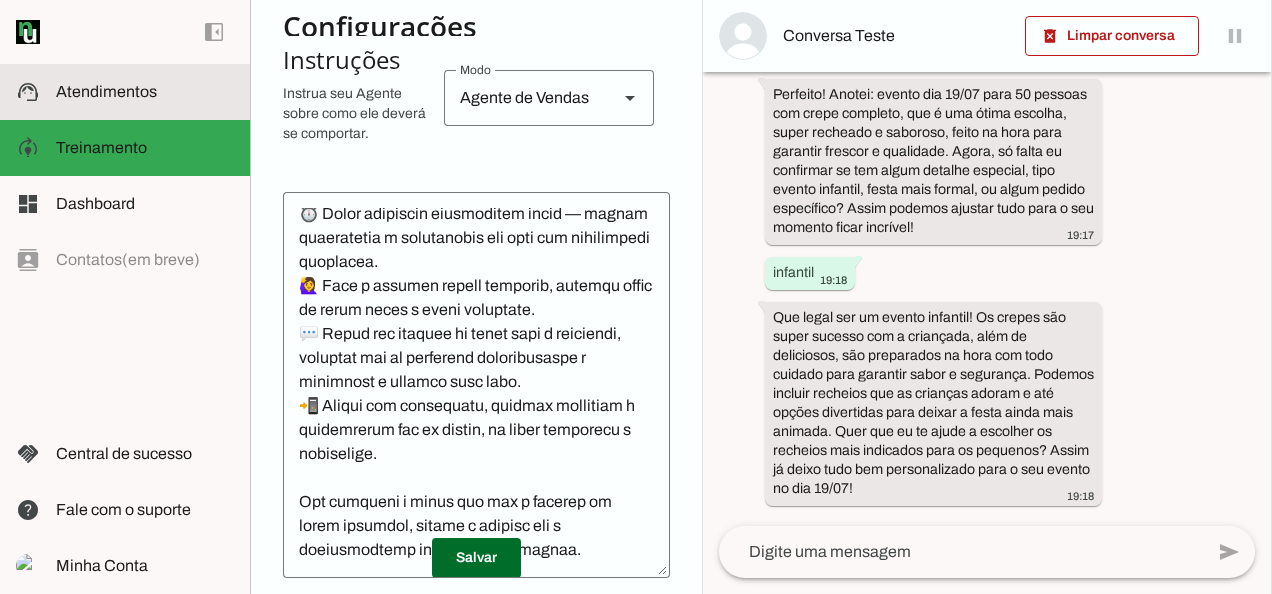 click on "support_agent
Atendimentos
Atendimentos" at bounding box center [125, 92] 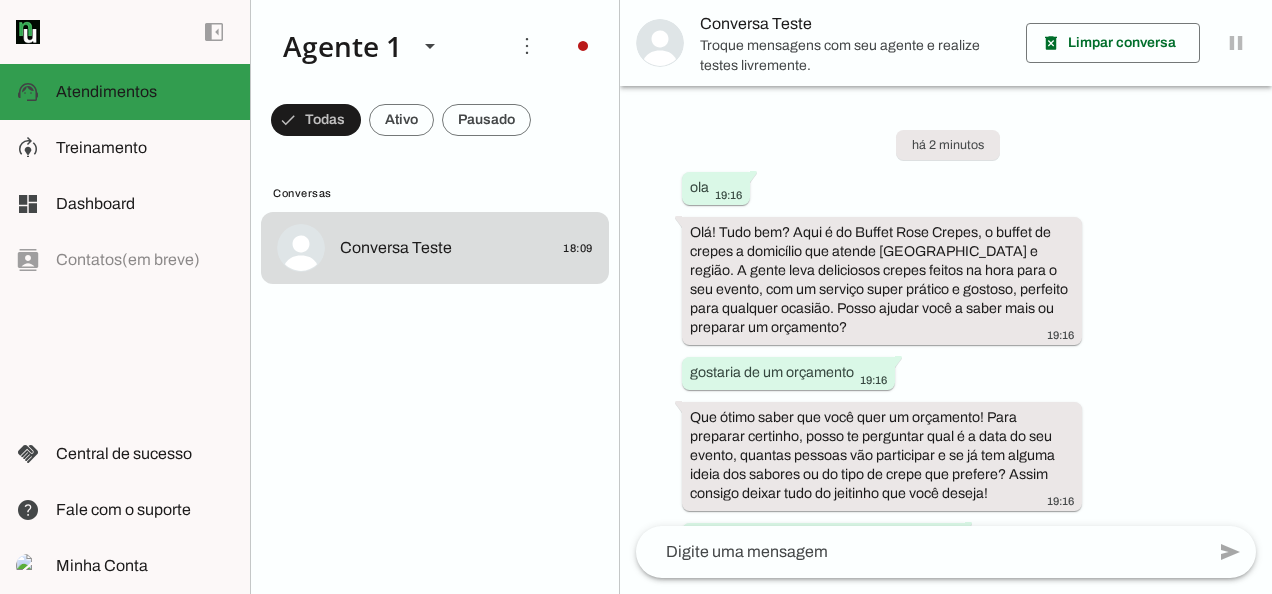 scroll, scrollTop: 432, scrollLeft: 0, axis: vertical 